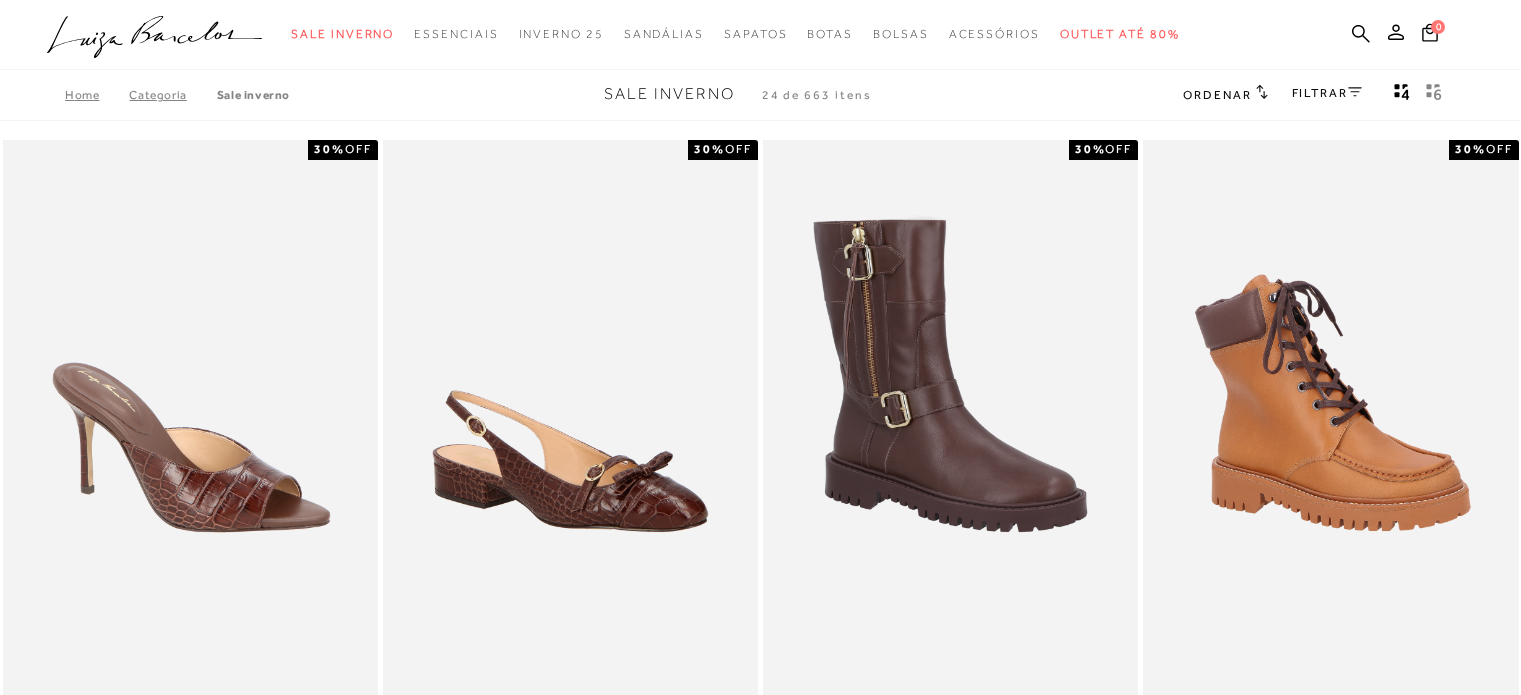scroll, scrollTop: 40, scrollLeft: 0, axis: vertical 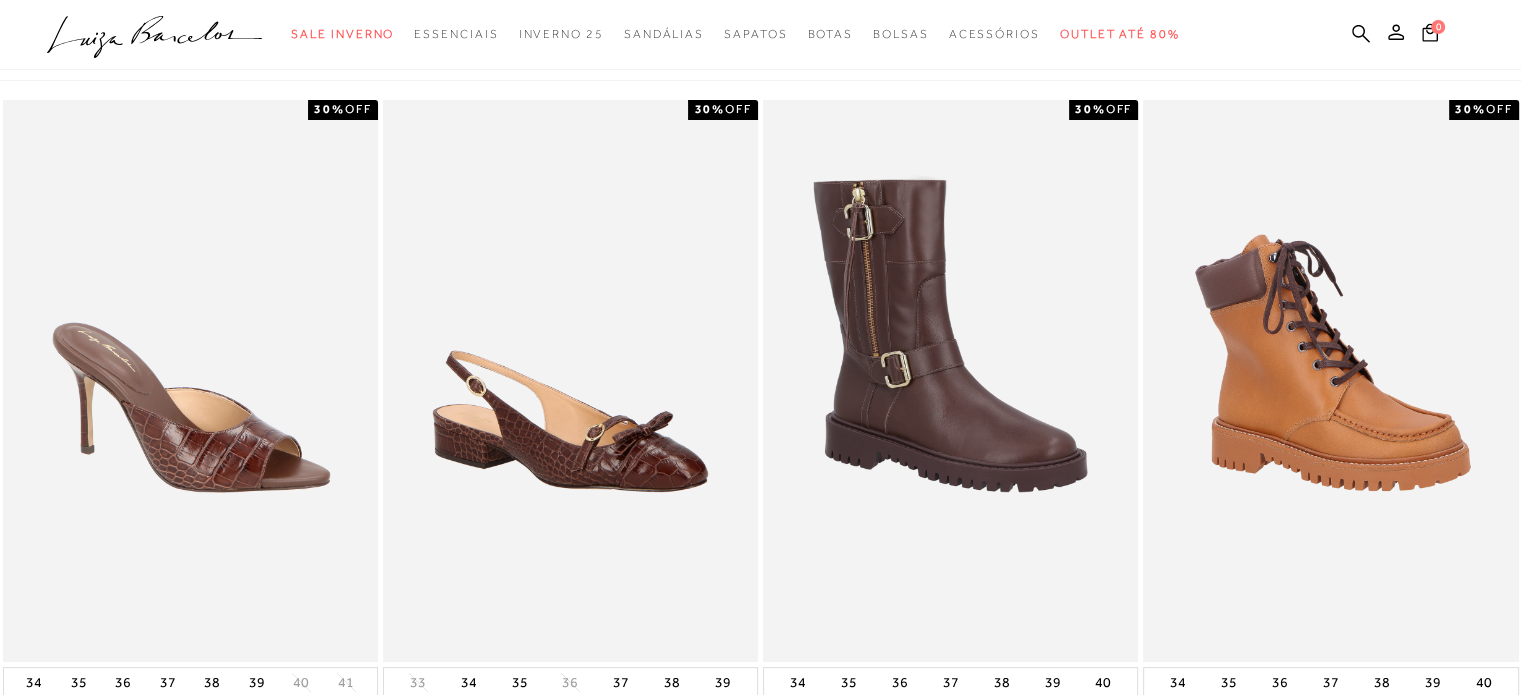 type 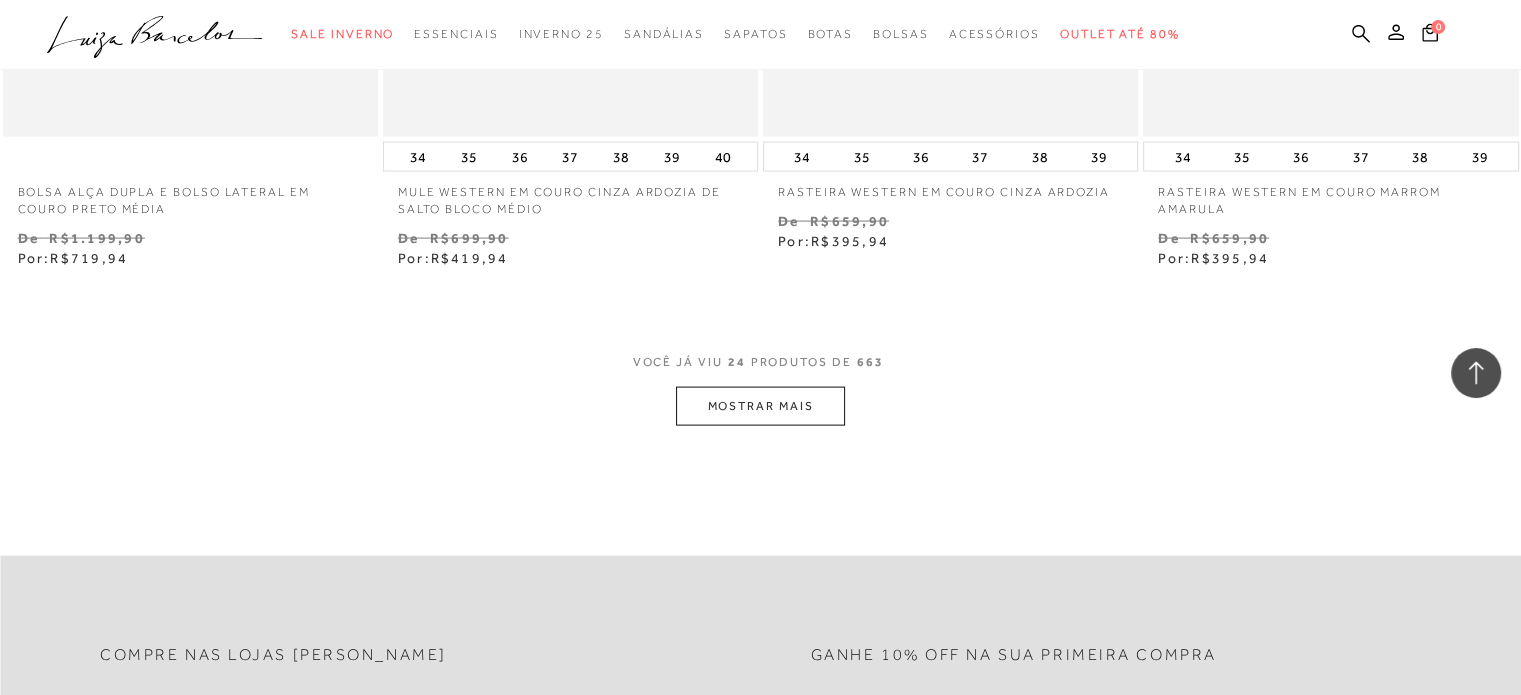 scroll, scrollTop: 4160, scrollLeft: 0, axis: vertical 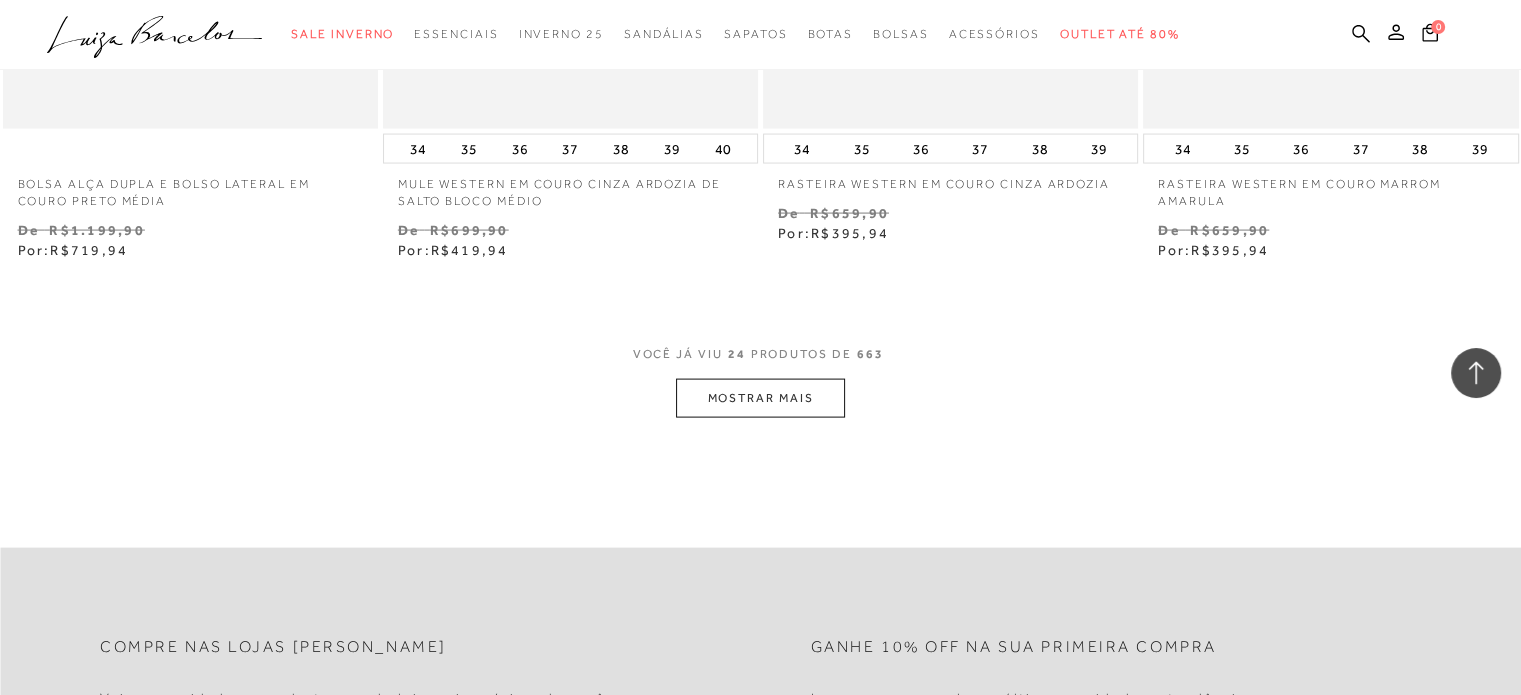 click on "MOSTRAR MAIS" at bounding box center [760, 398] 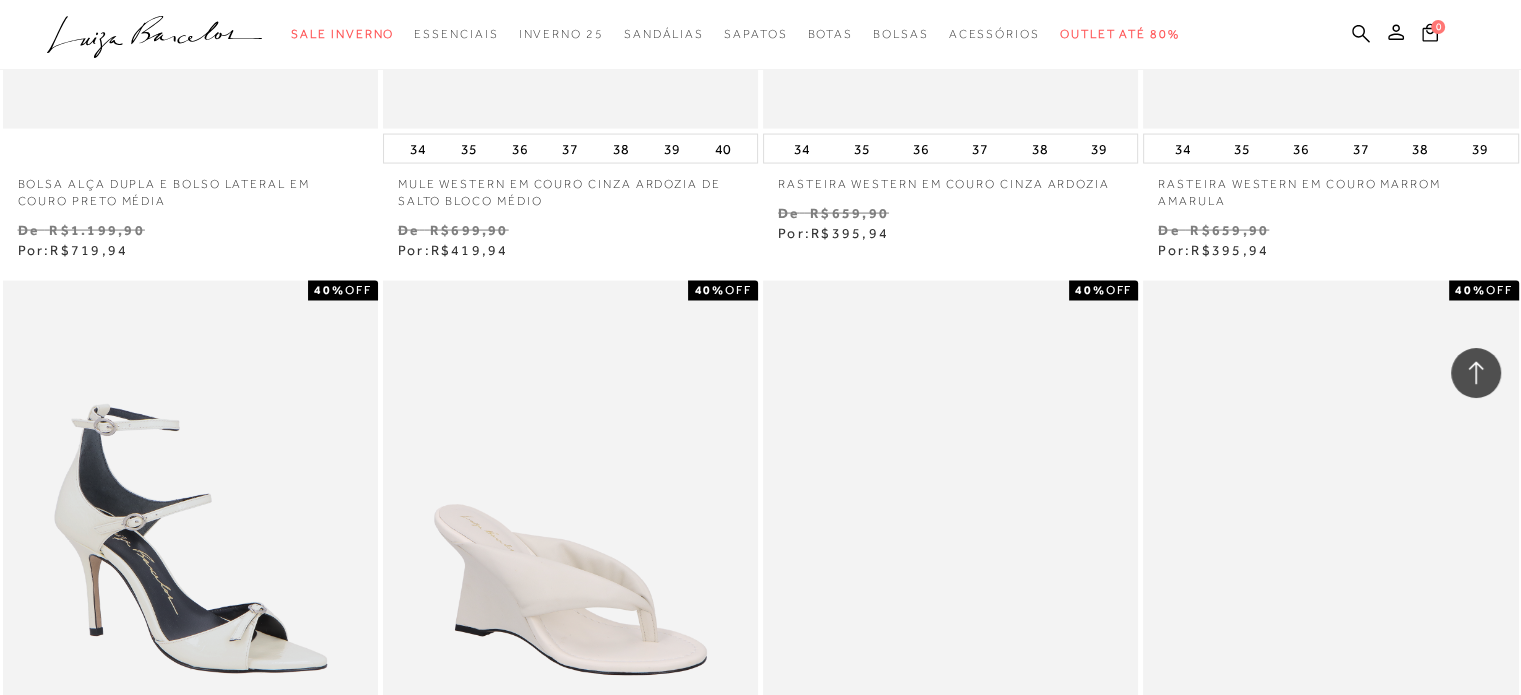 type 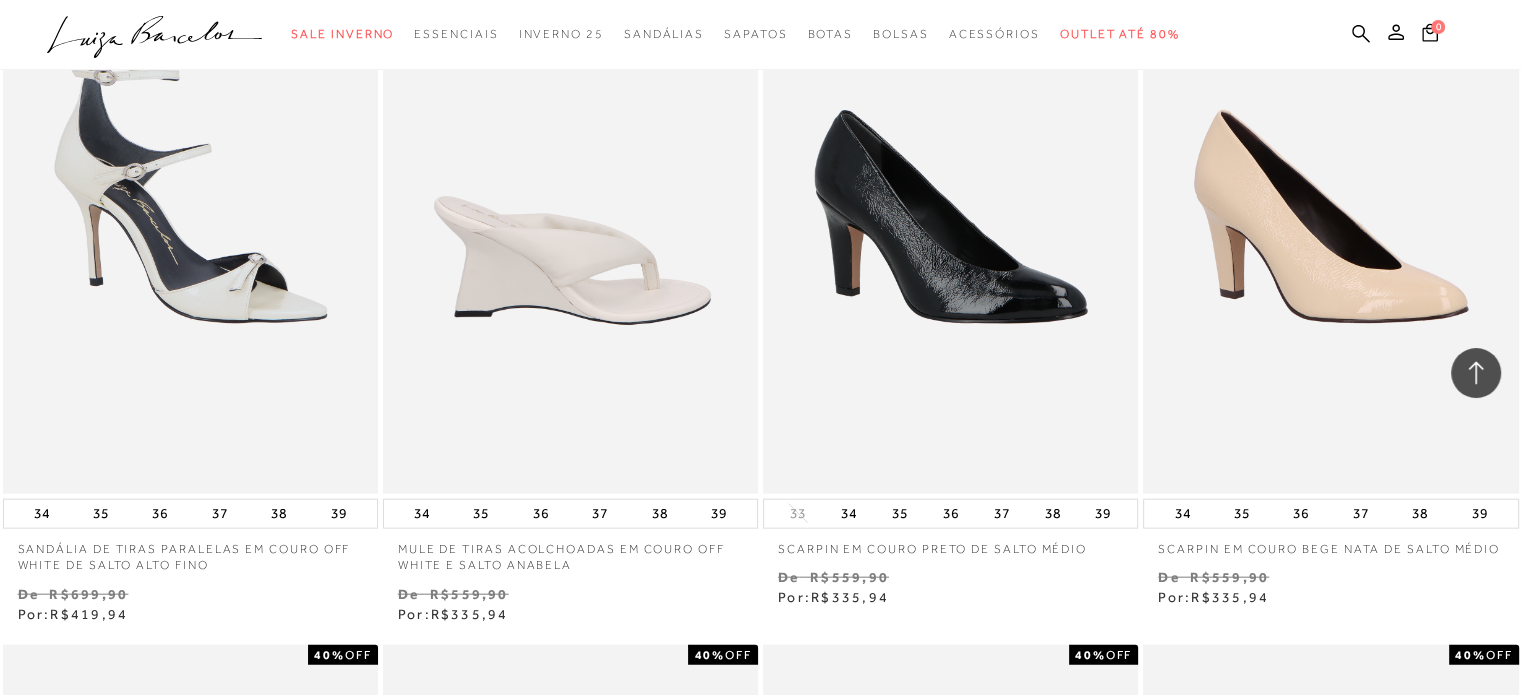 scroll, scrollTop: 4511, scrollLeft: 0, axis: vertical 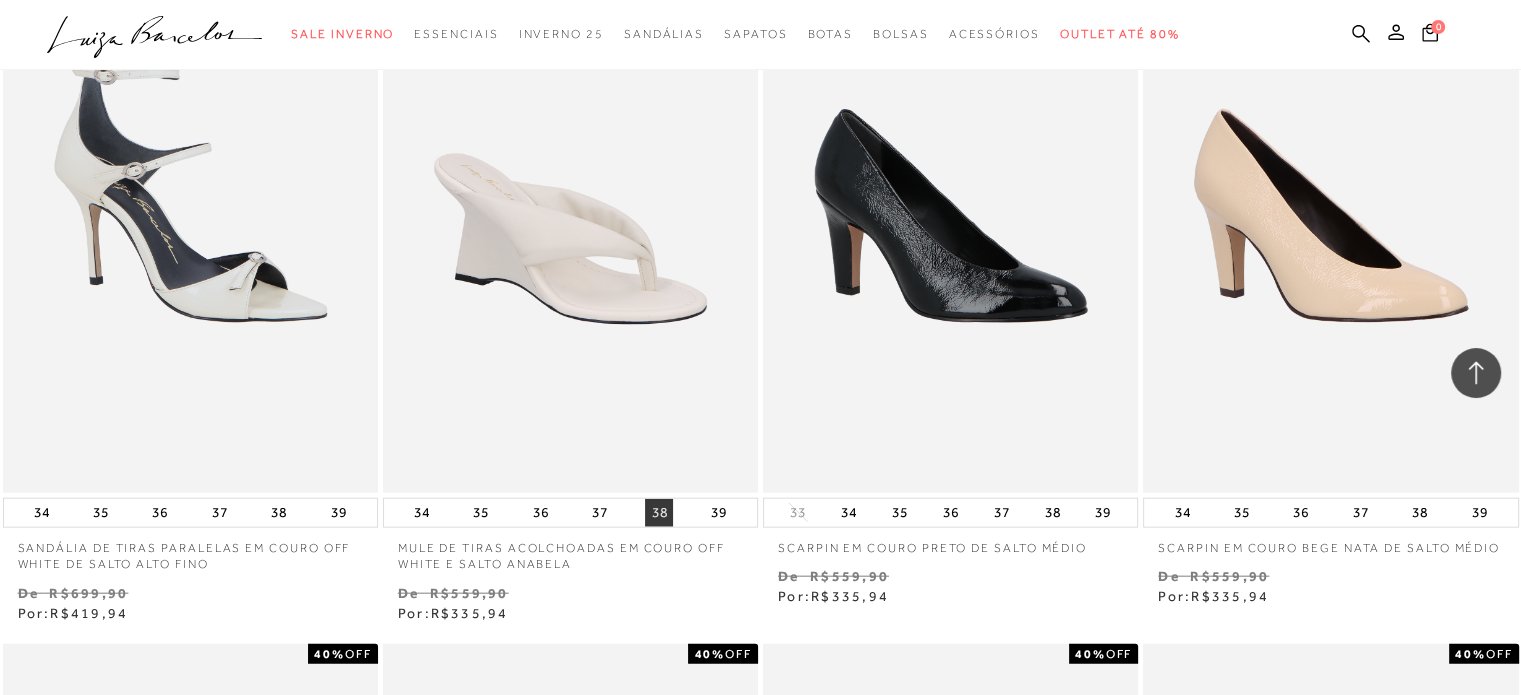 click on "38" at bounding box center [659, 513] 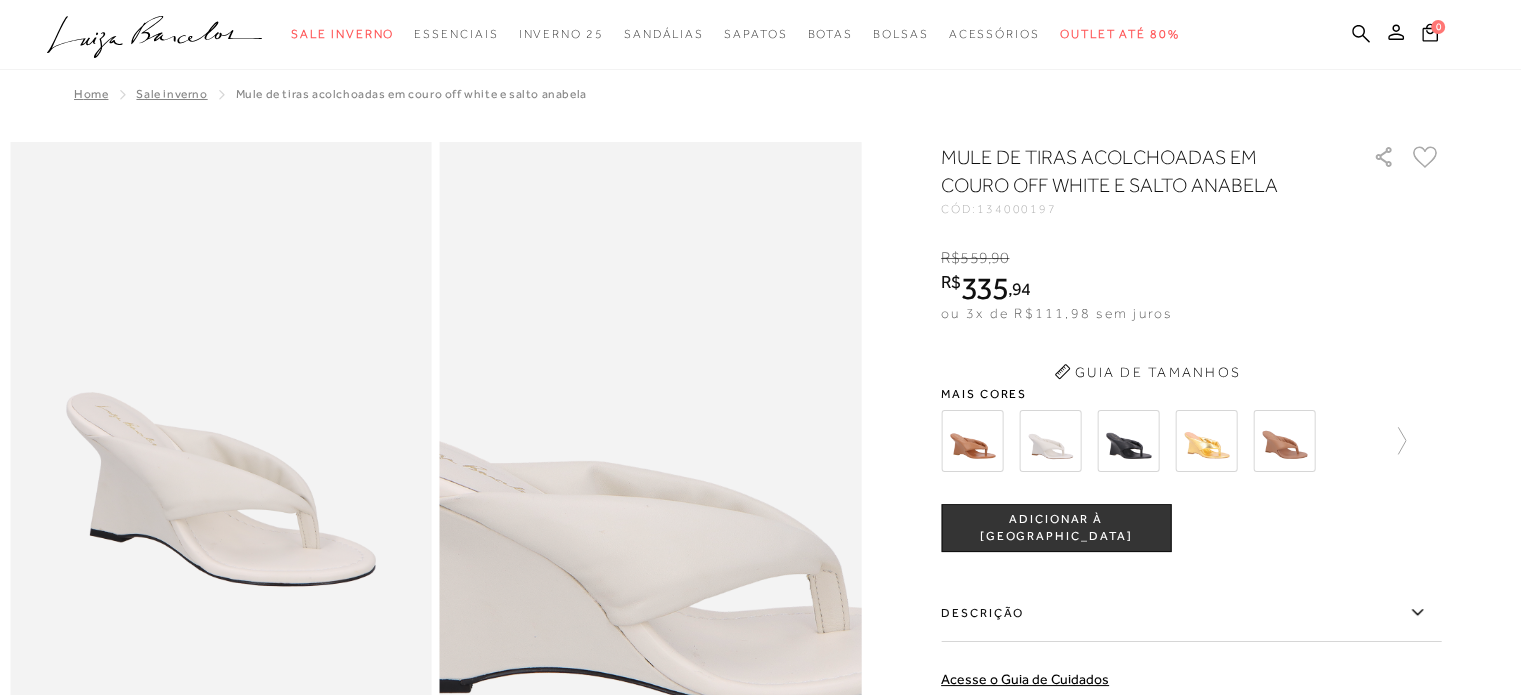 scroll, scrollTop: 0, scrollLeft: 0, axis: both 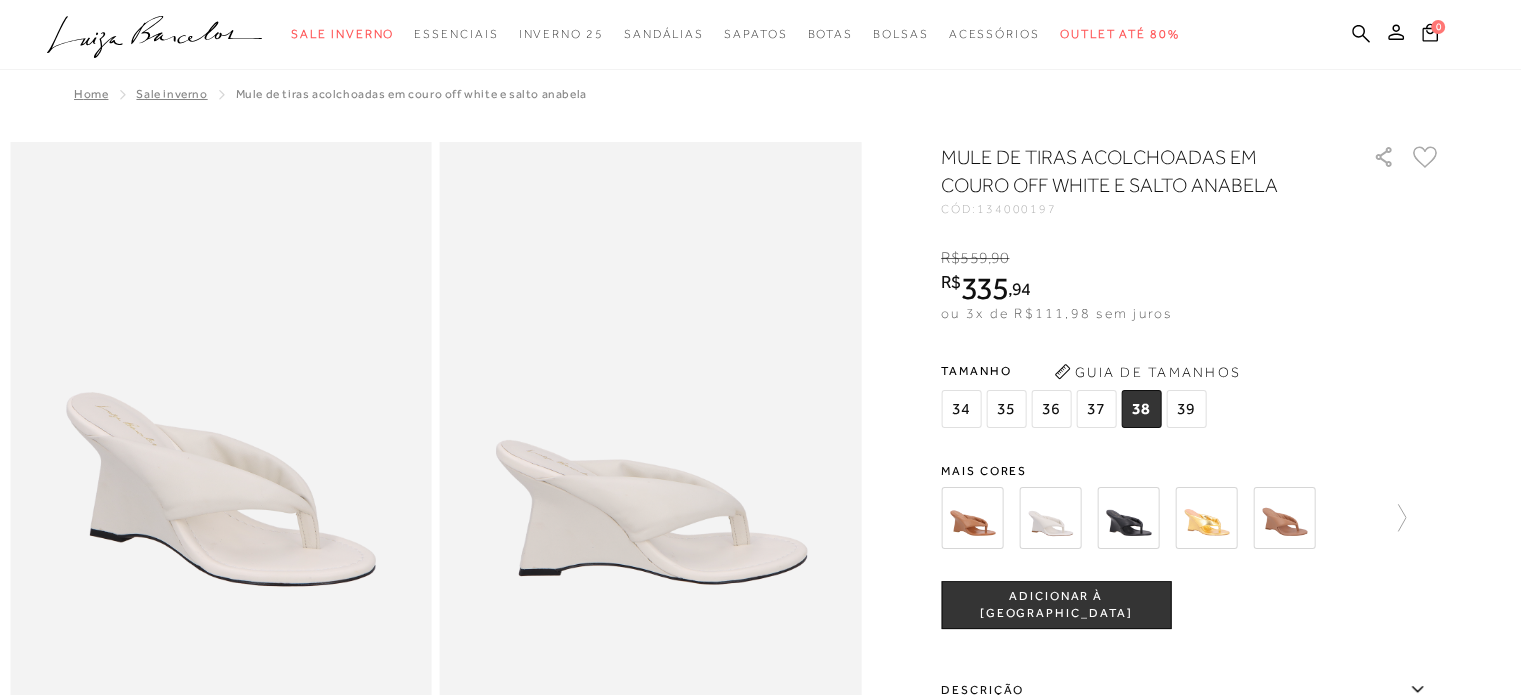 click at bounding box center (1128, 518) 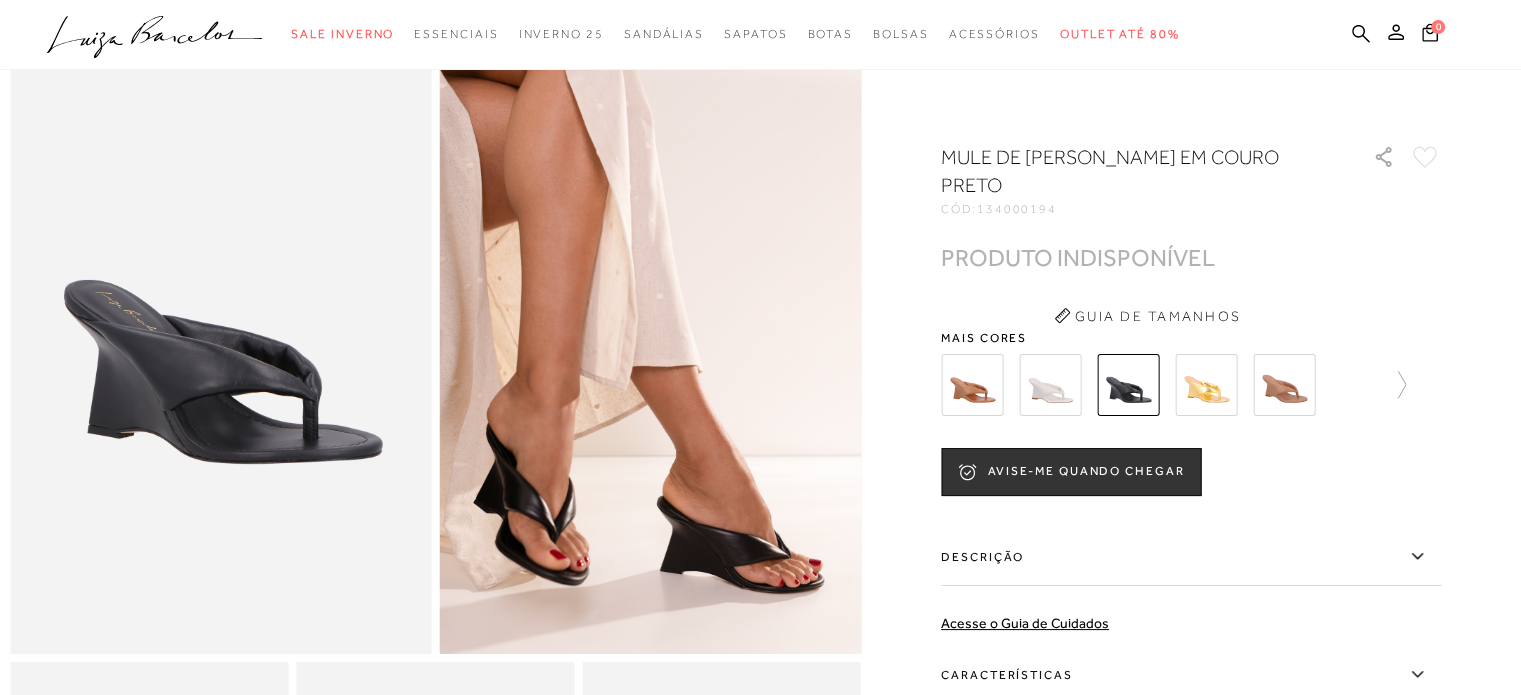 scroll, scrollTop: 131, scrollLeft: 0, axis: vertical 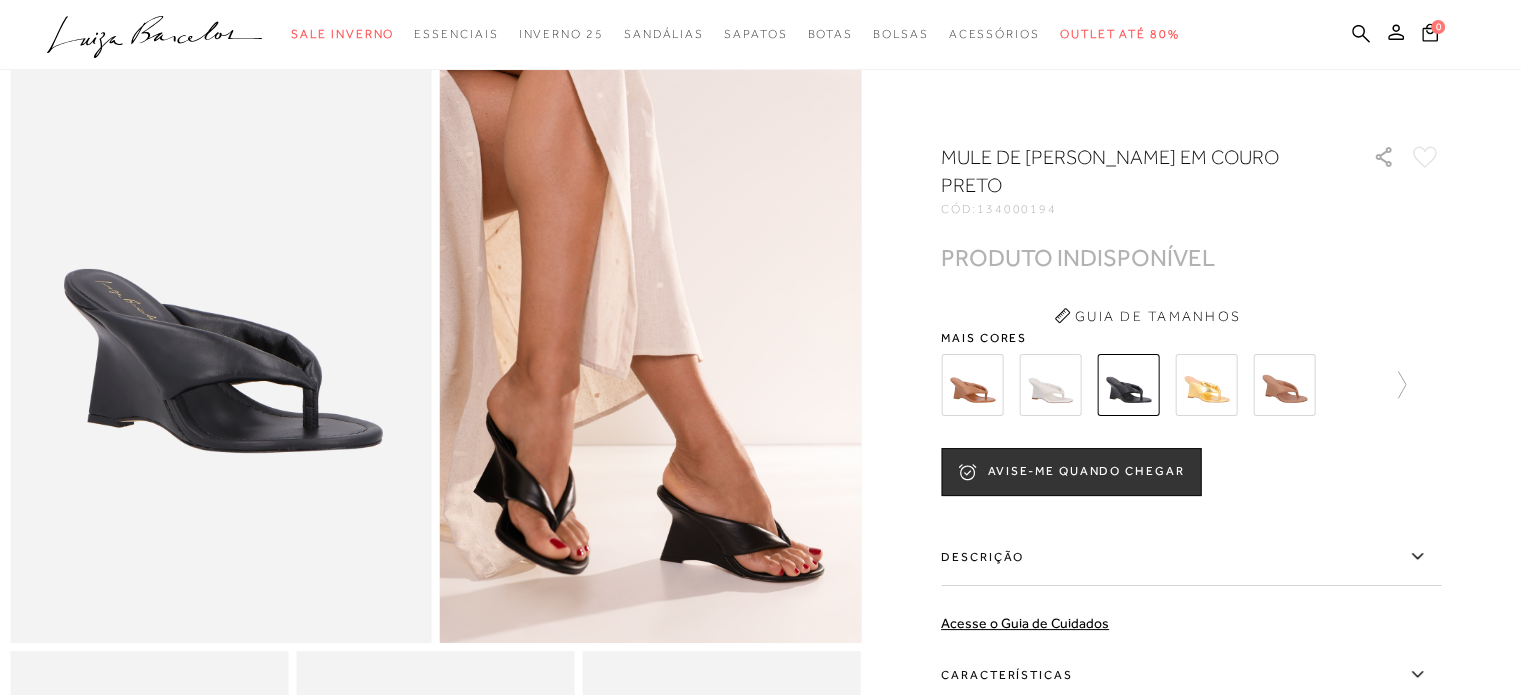 click at bounding box center [1284, 385] 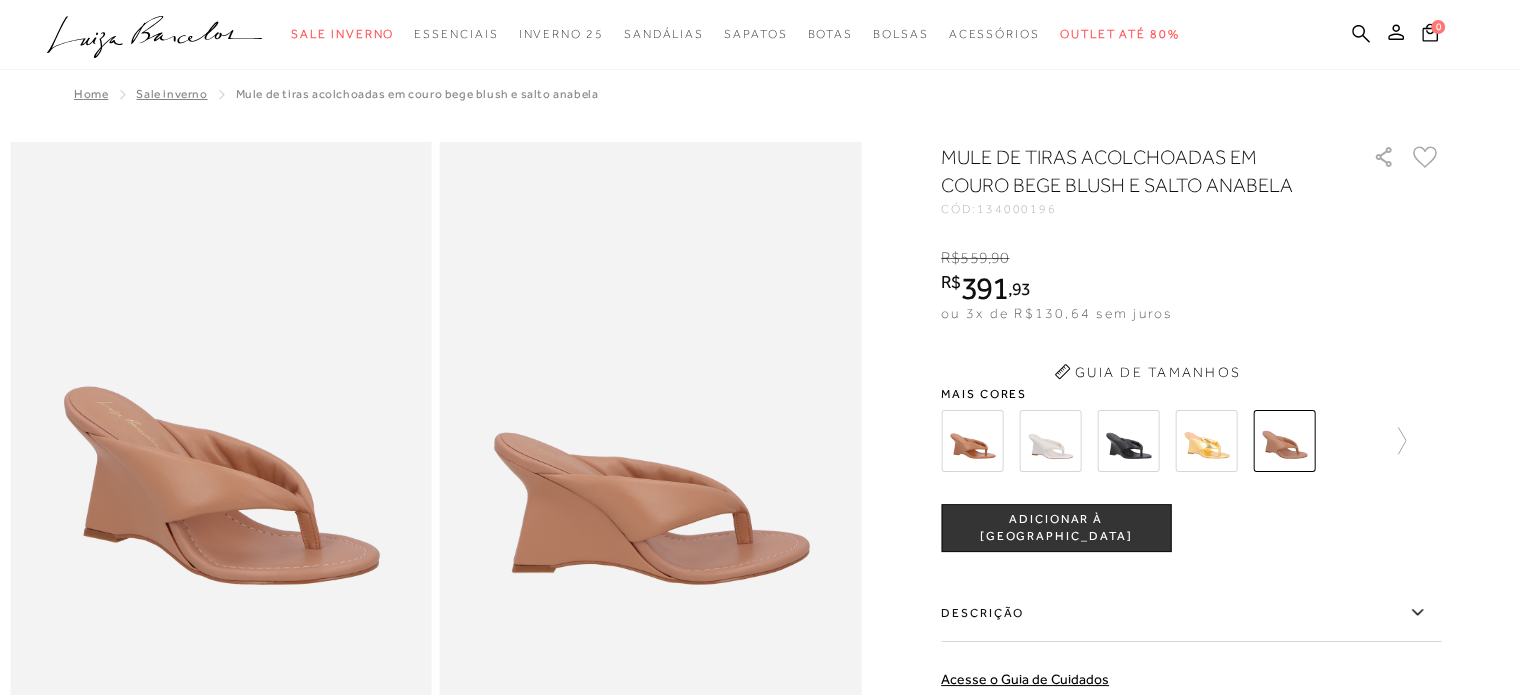 scroll, scrollTop: 0, scrollLeft: 0, axis: both 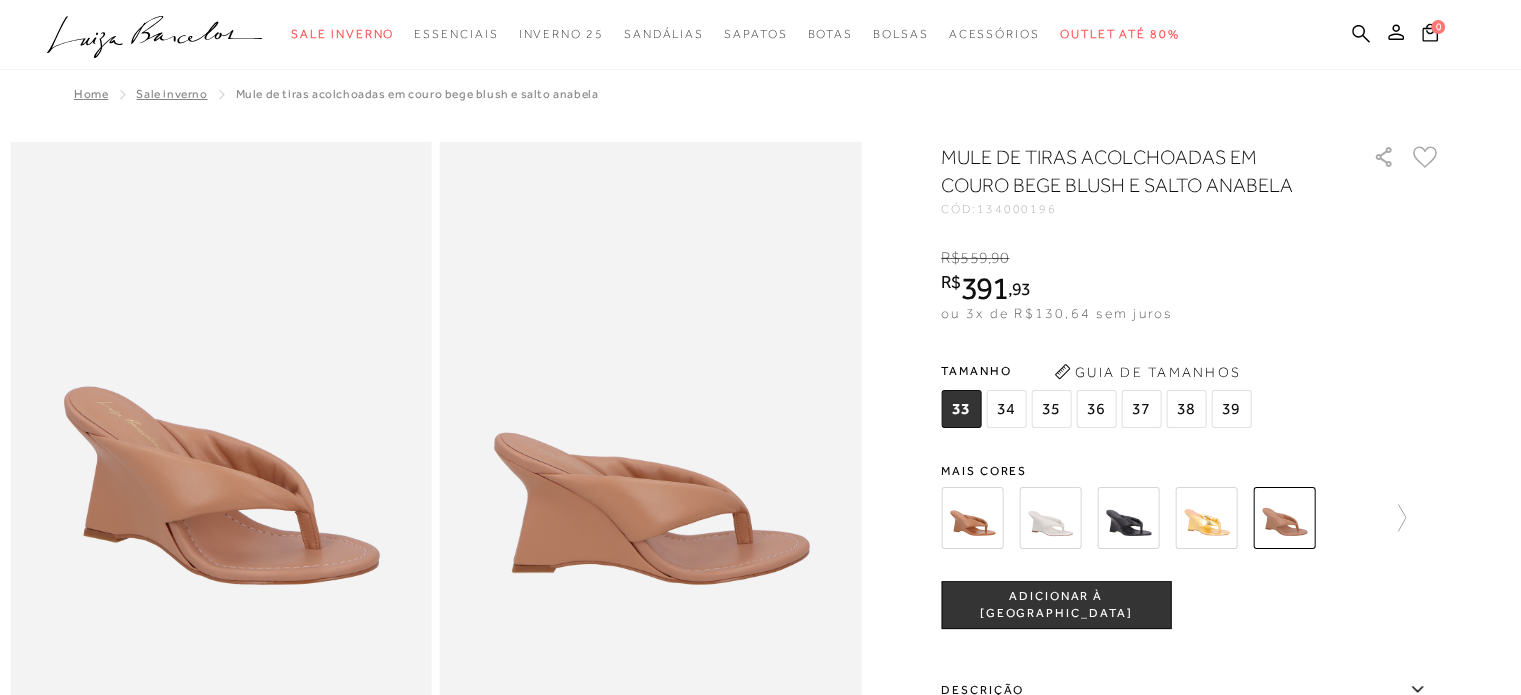 click on "38" at bounding box center (1186, 409) 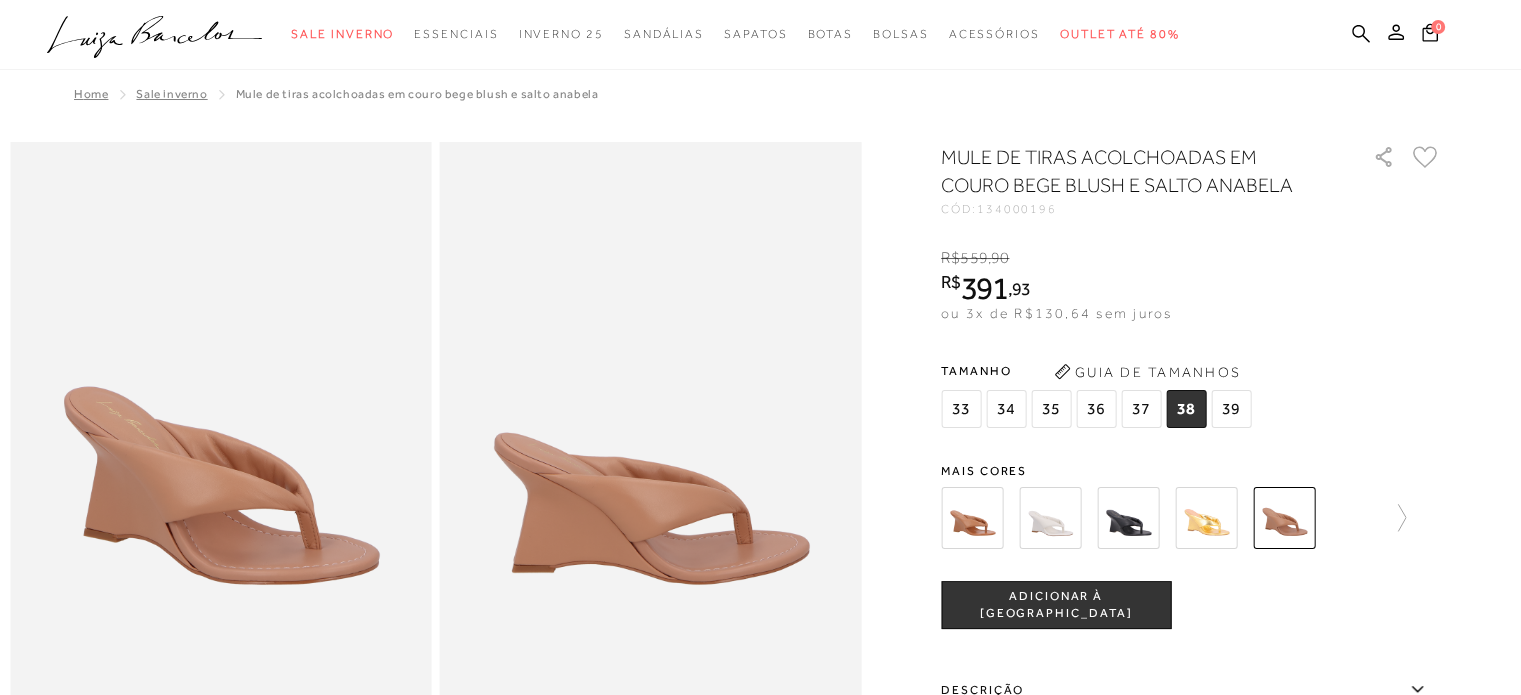 click on "ADICIONAR À SACOLA" at bounding box center [1056, 605] 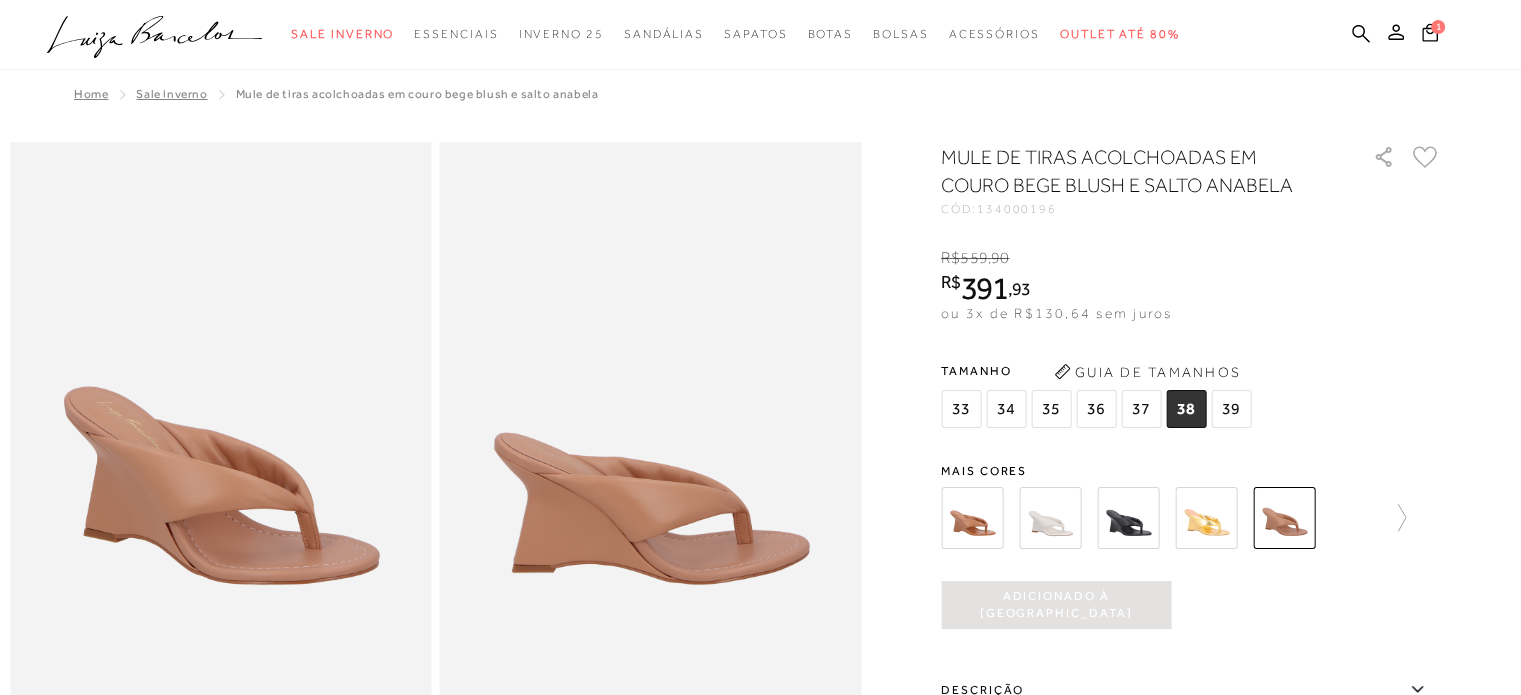 scroll, scrollTop: 0, scrollLeft: 0, axis: both 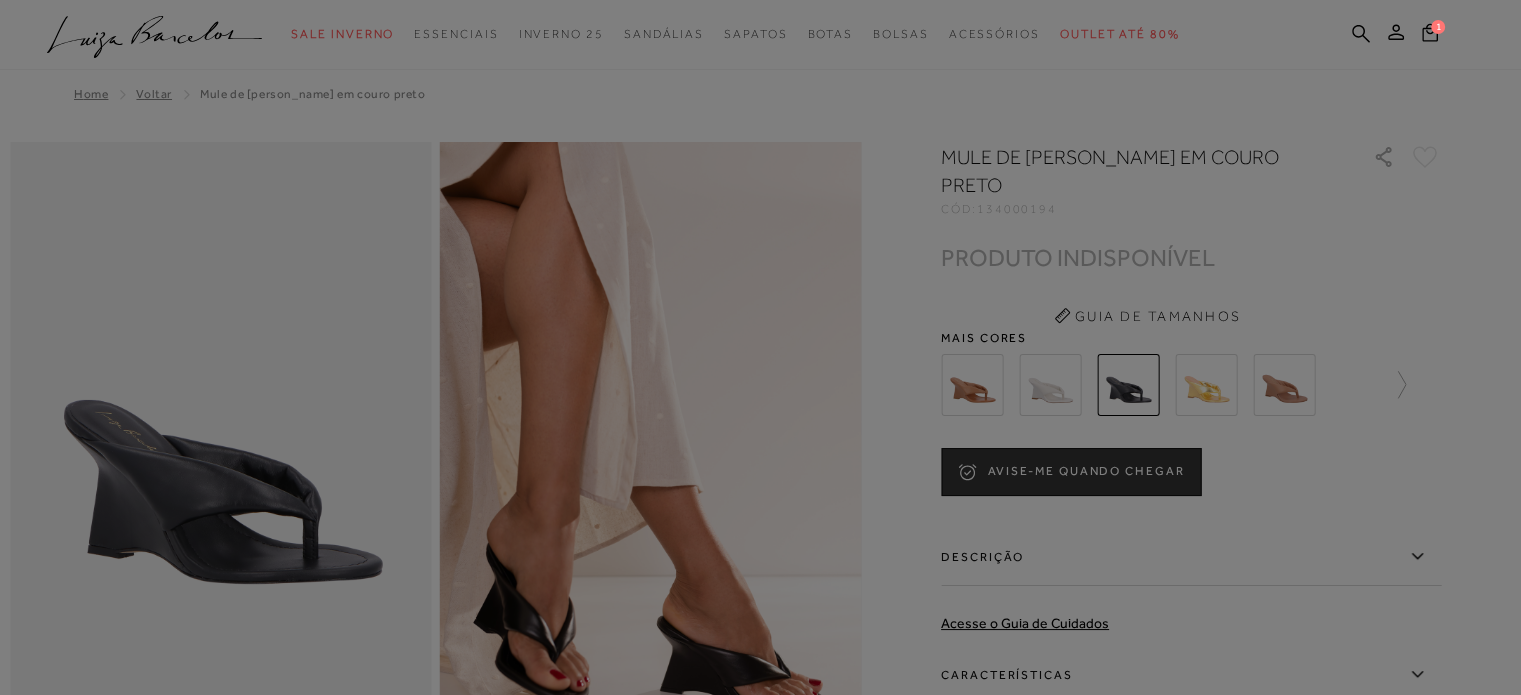 select 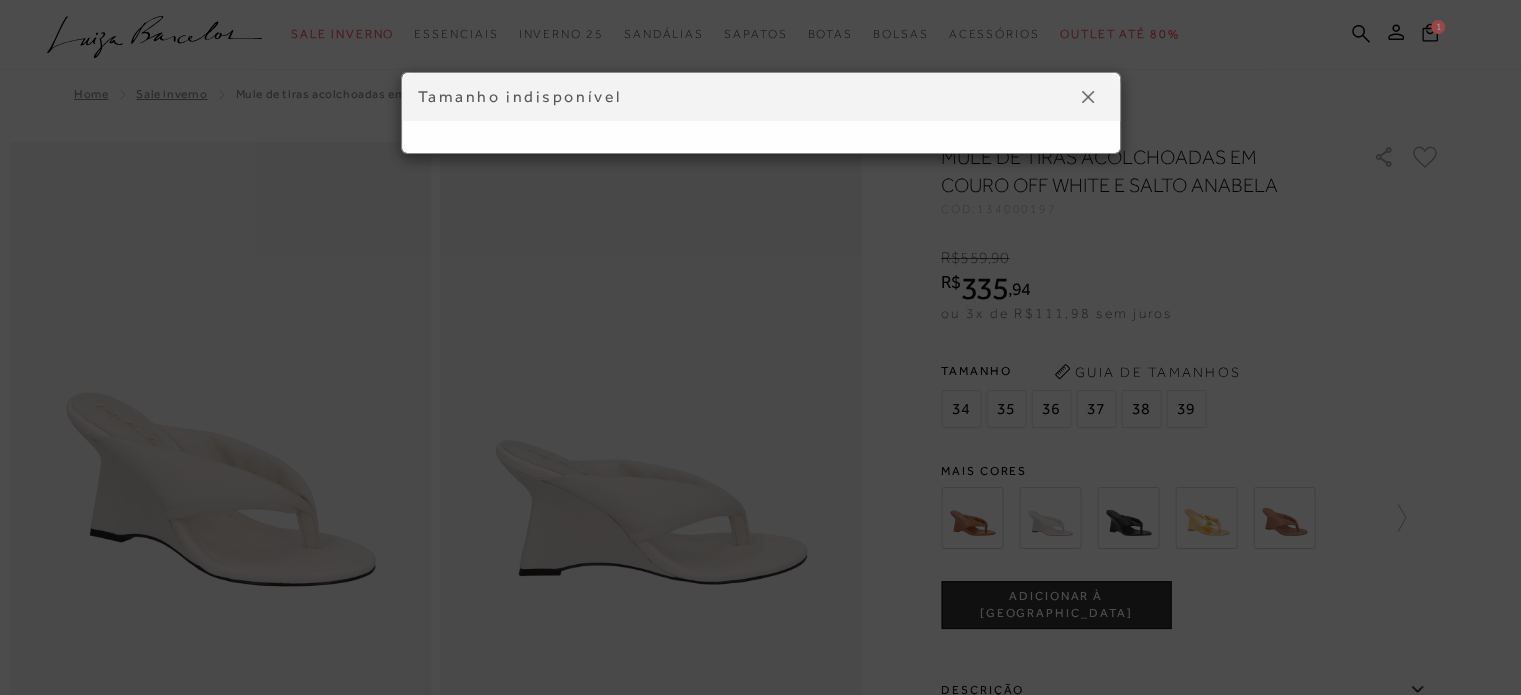scroll, scrollTop: 0, scrollLeft: 0, axis: both 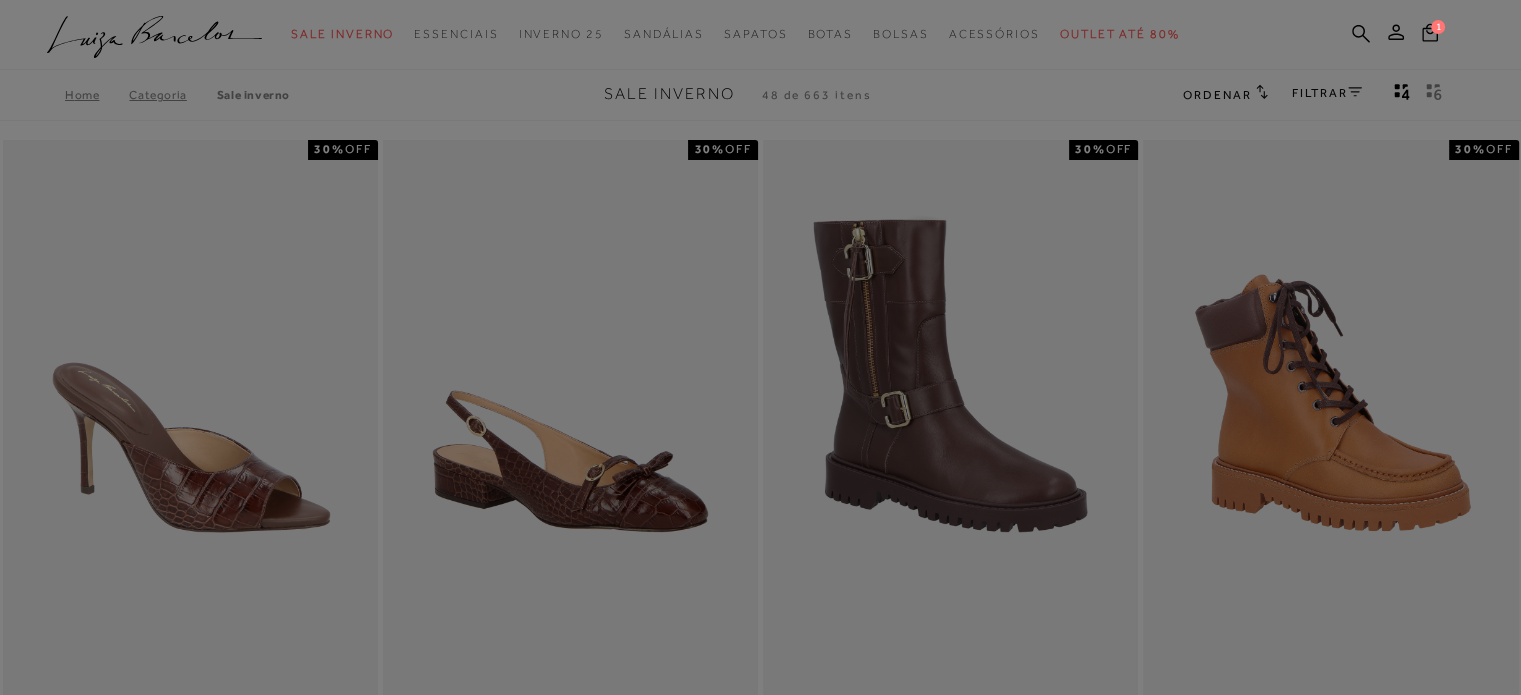type 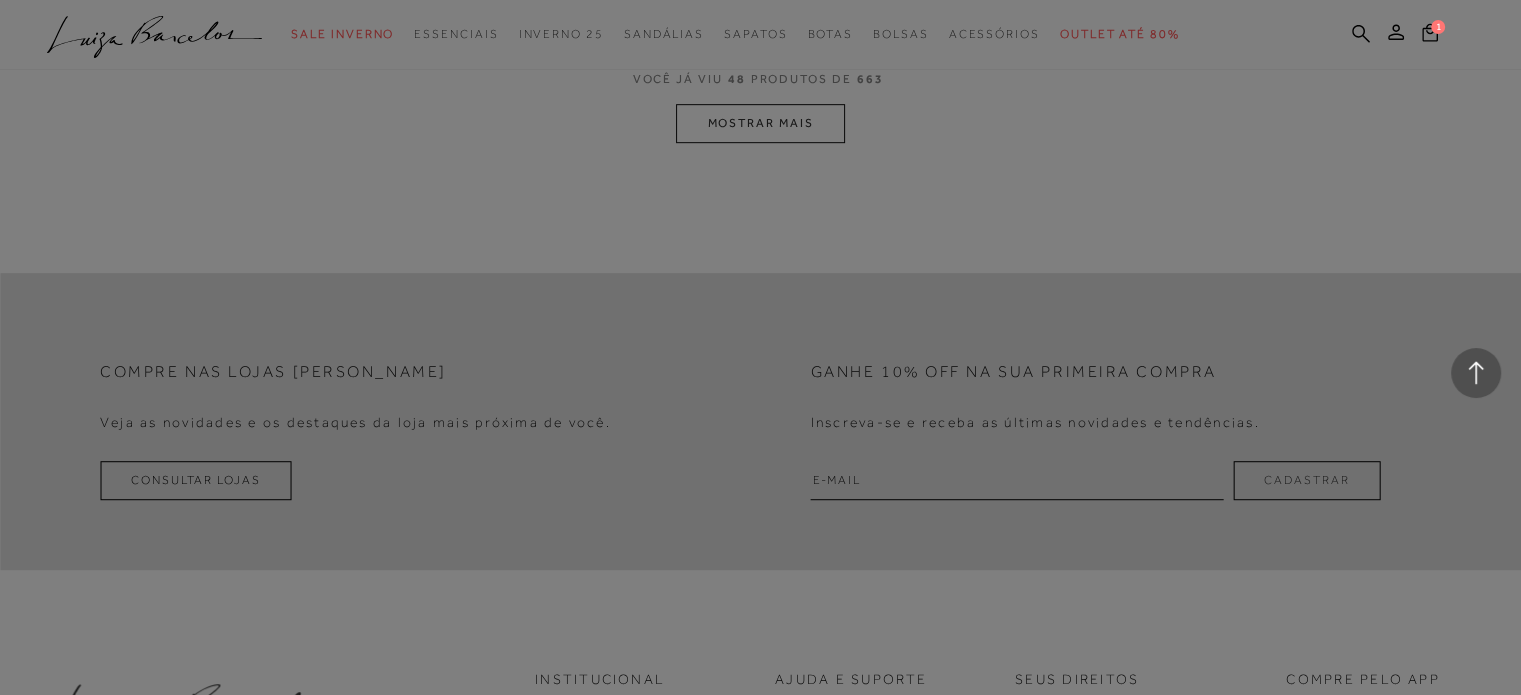 scroll, scrollTop: 8680, scrollLeft: 0, axis: vertical 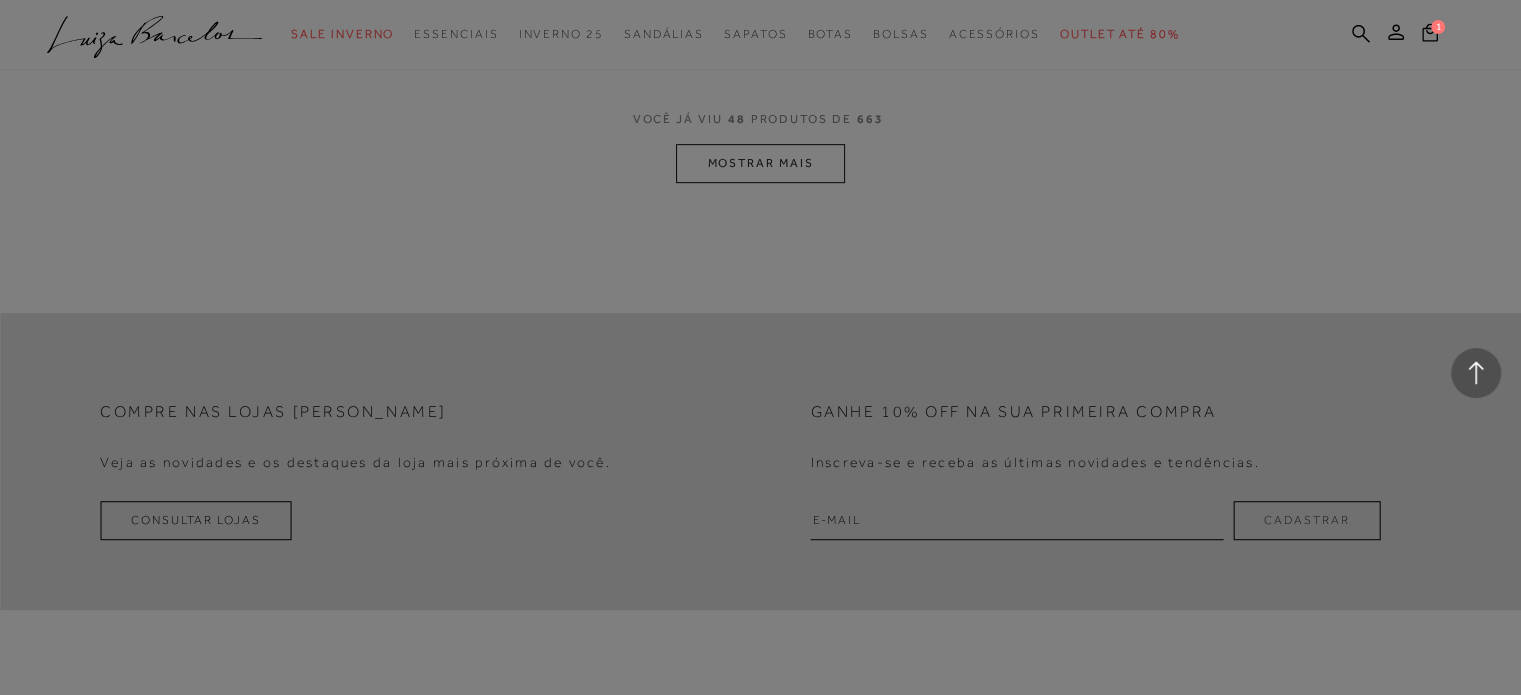 click at bounding box center (760, 347) 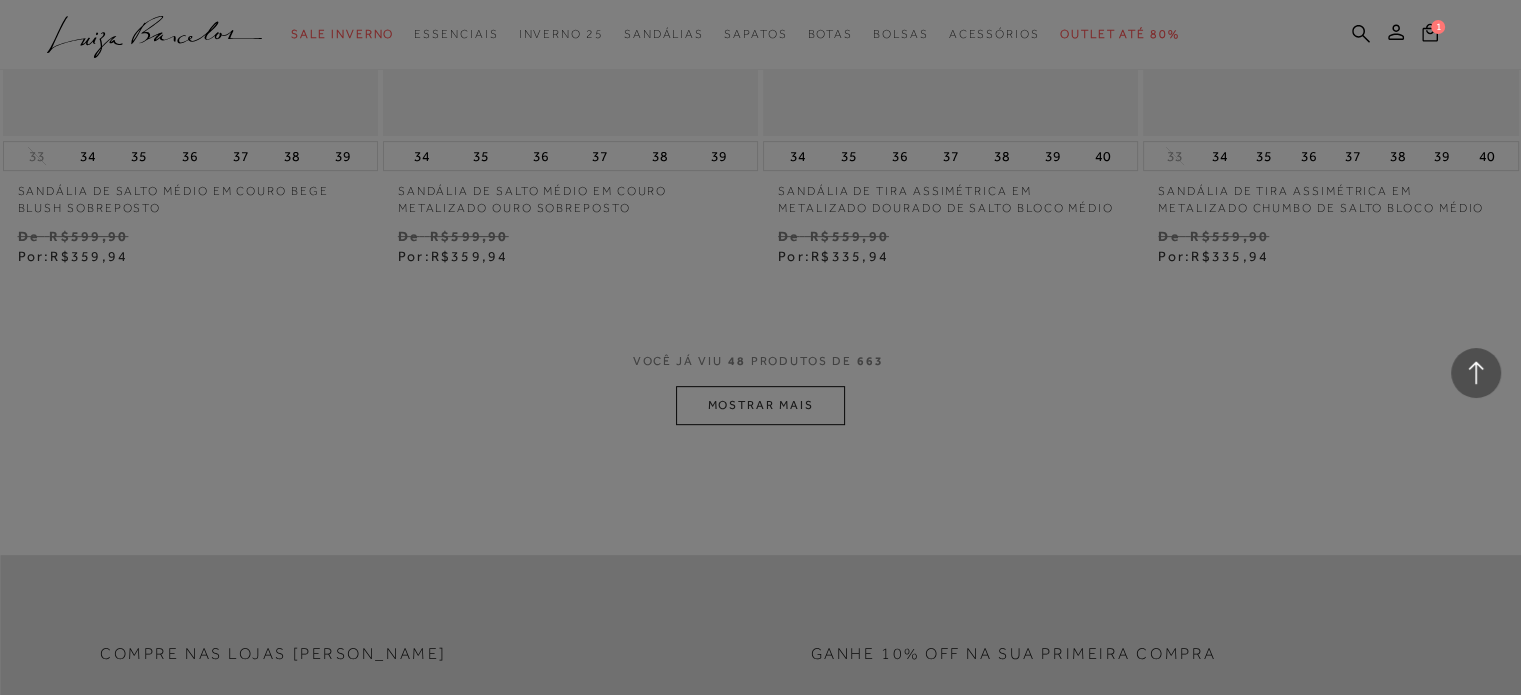 scroll, scrollTop: 8400, scrollLeft: 0, axis: vertical 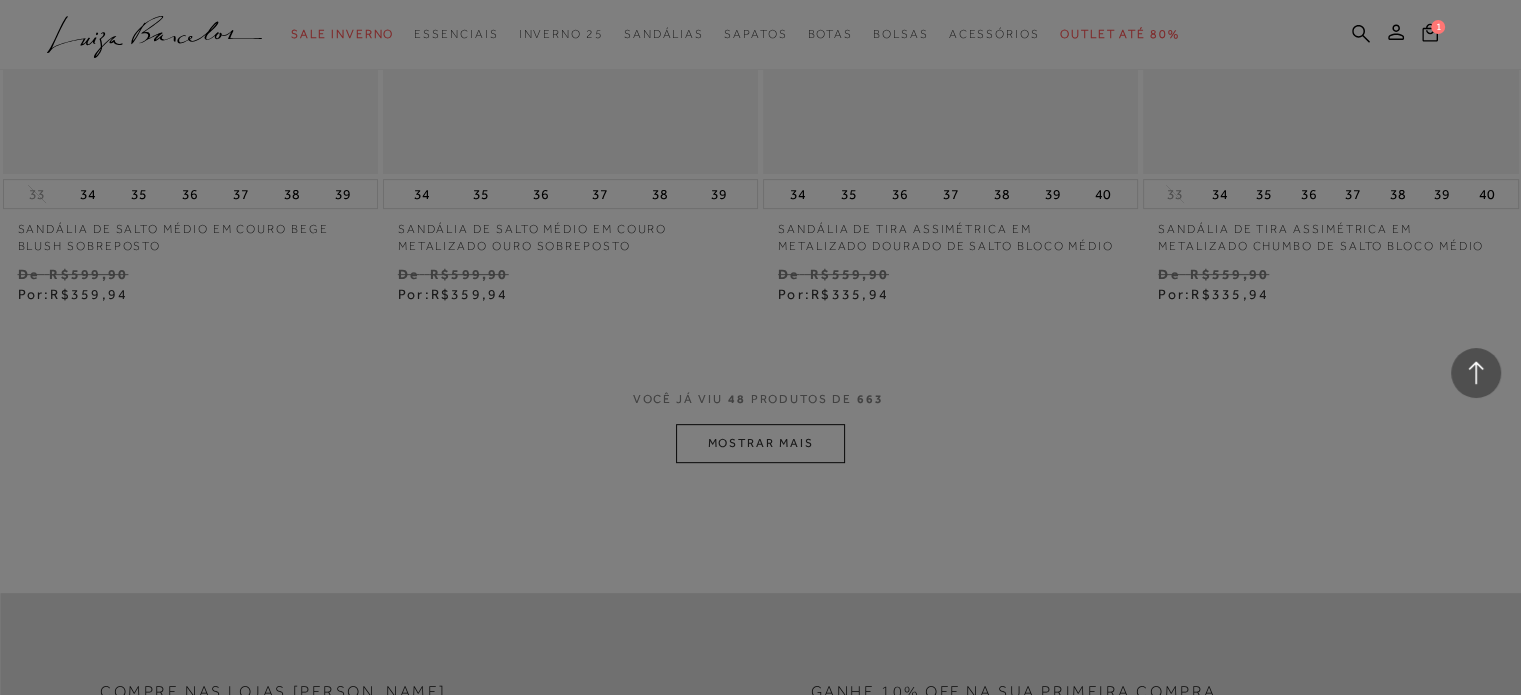 click at bounding box center (760, 347) 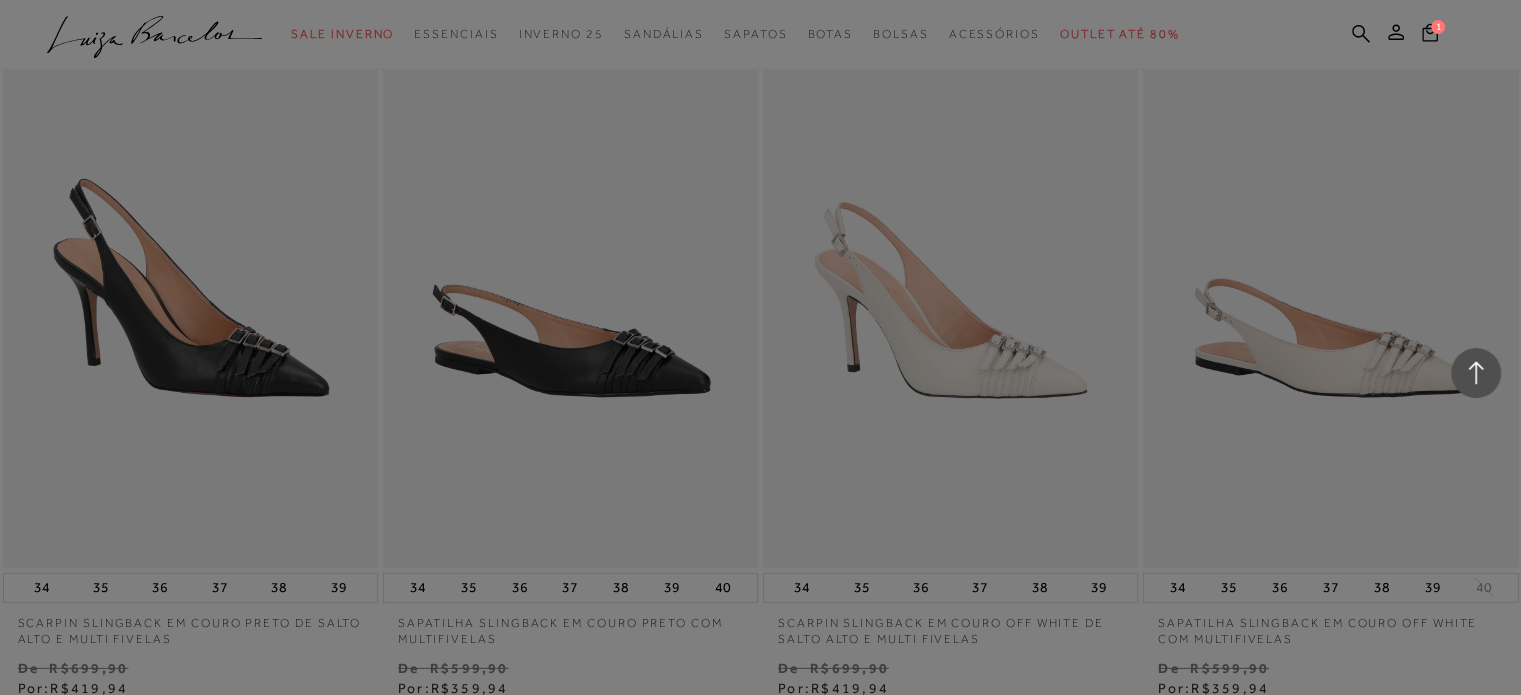 scroll, scrollTop: 0, scrollLeft: 0, axis: both 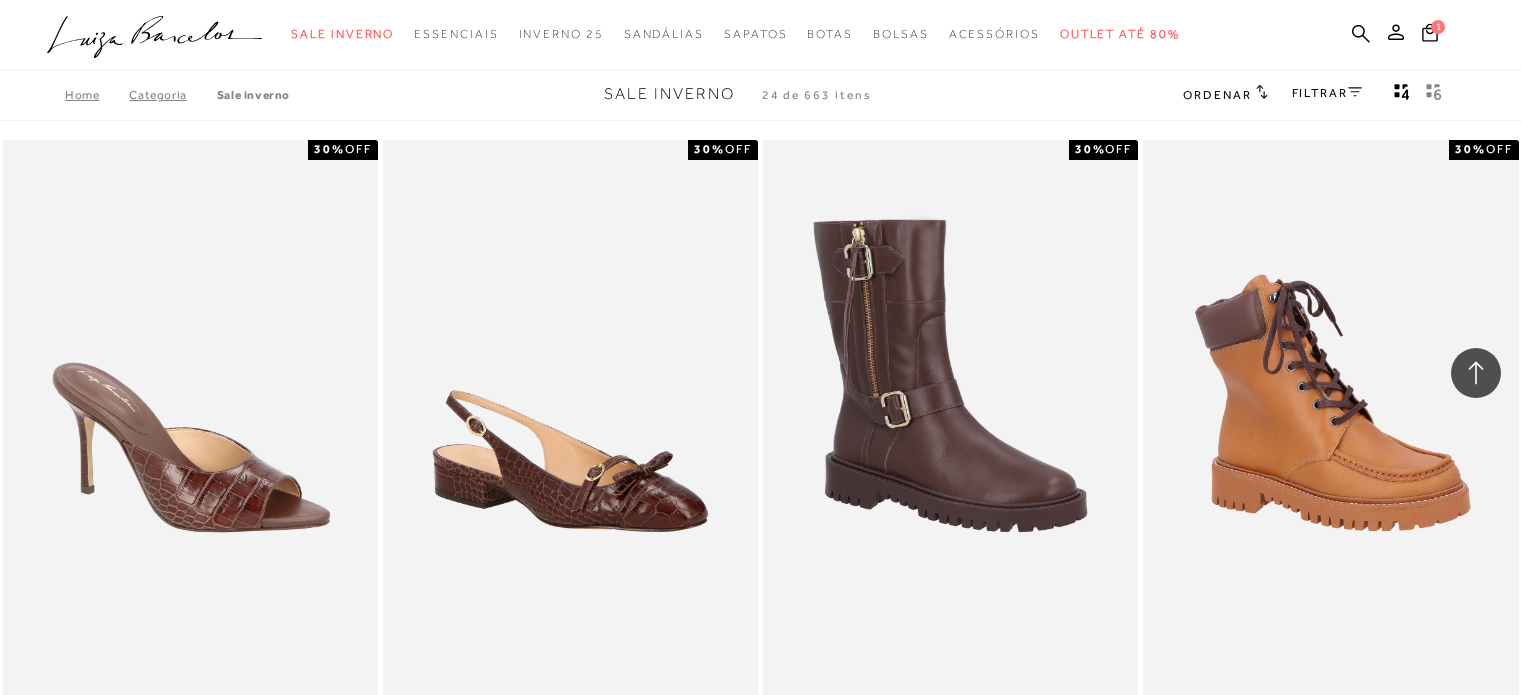type 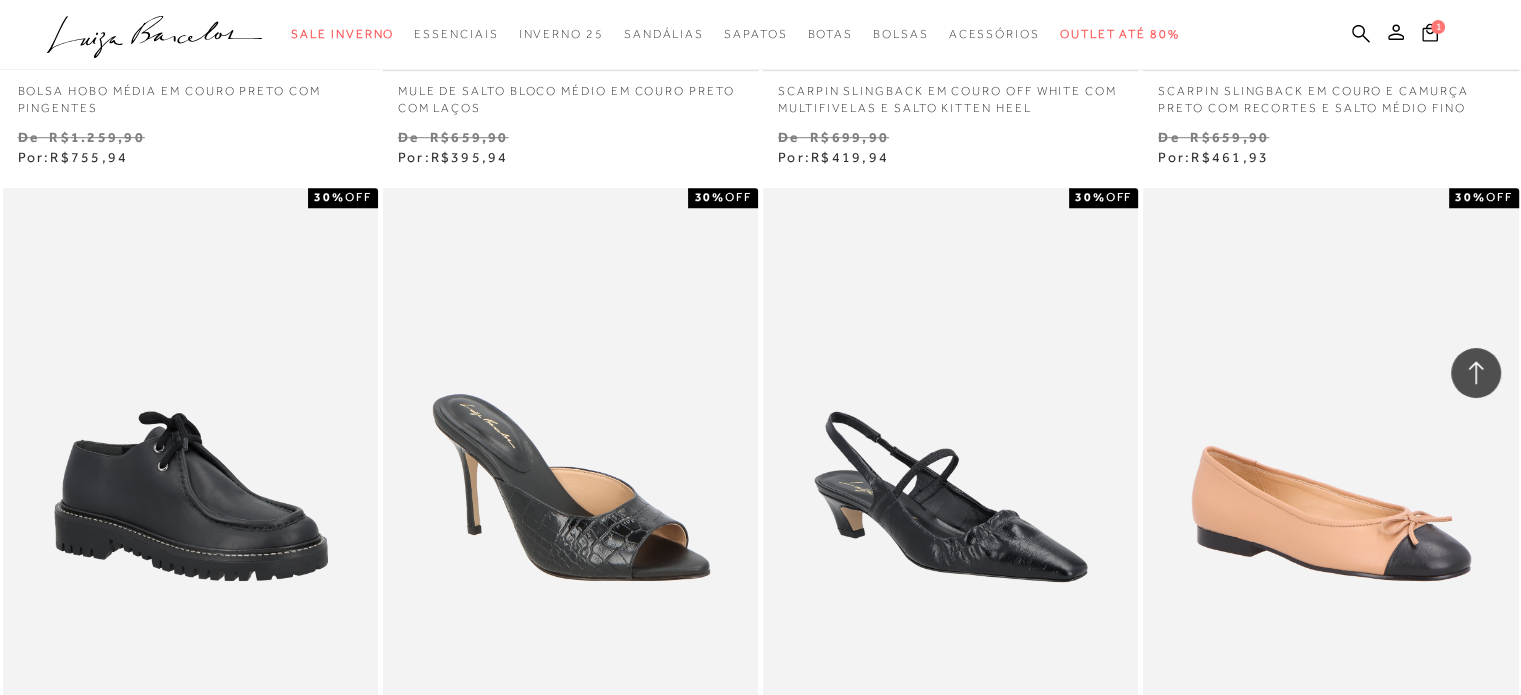 scroll, scrollTop: 0, scrollLeft: 0, axis: both 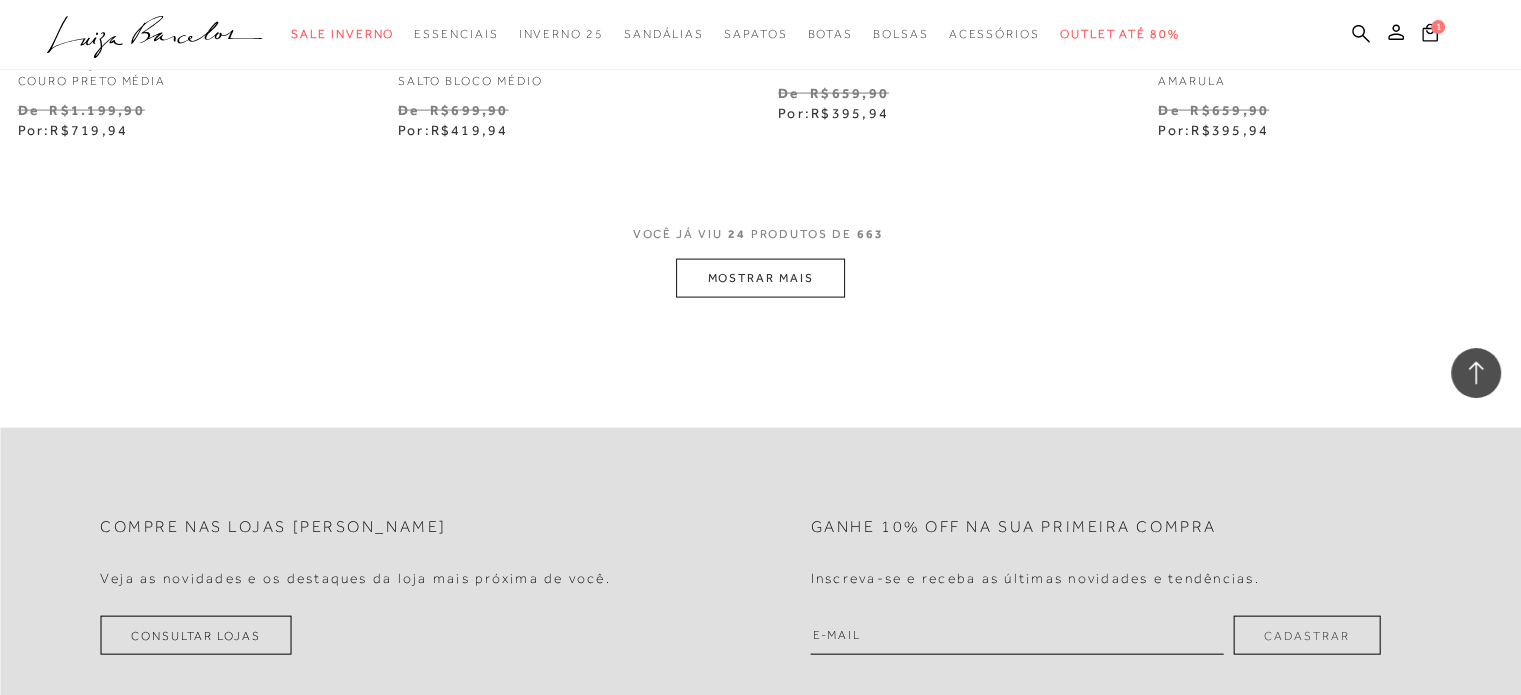 click on "MOSTRAR MAIS" at bounding box center [760, 278] 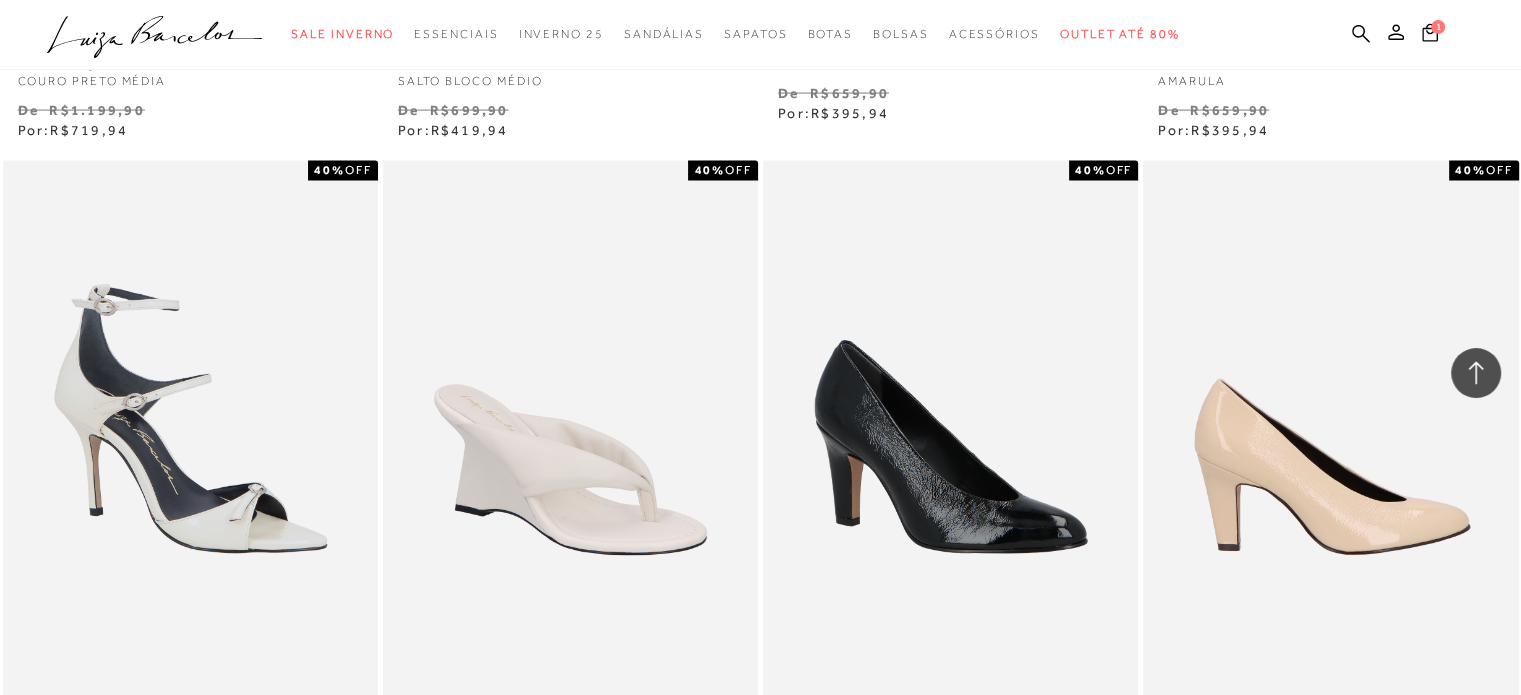type 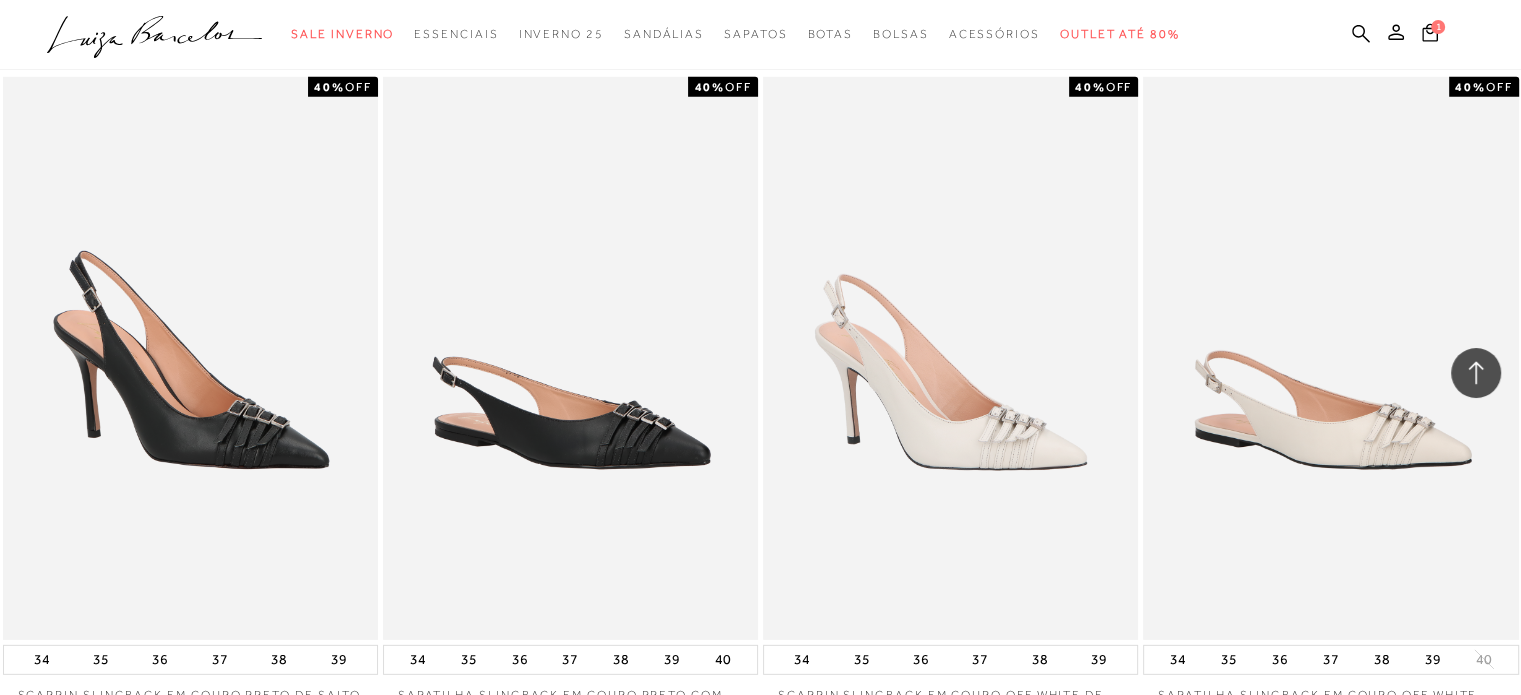 scroll, scrollTop: 5800, scrollLeft: 0, axis: vertical 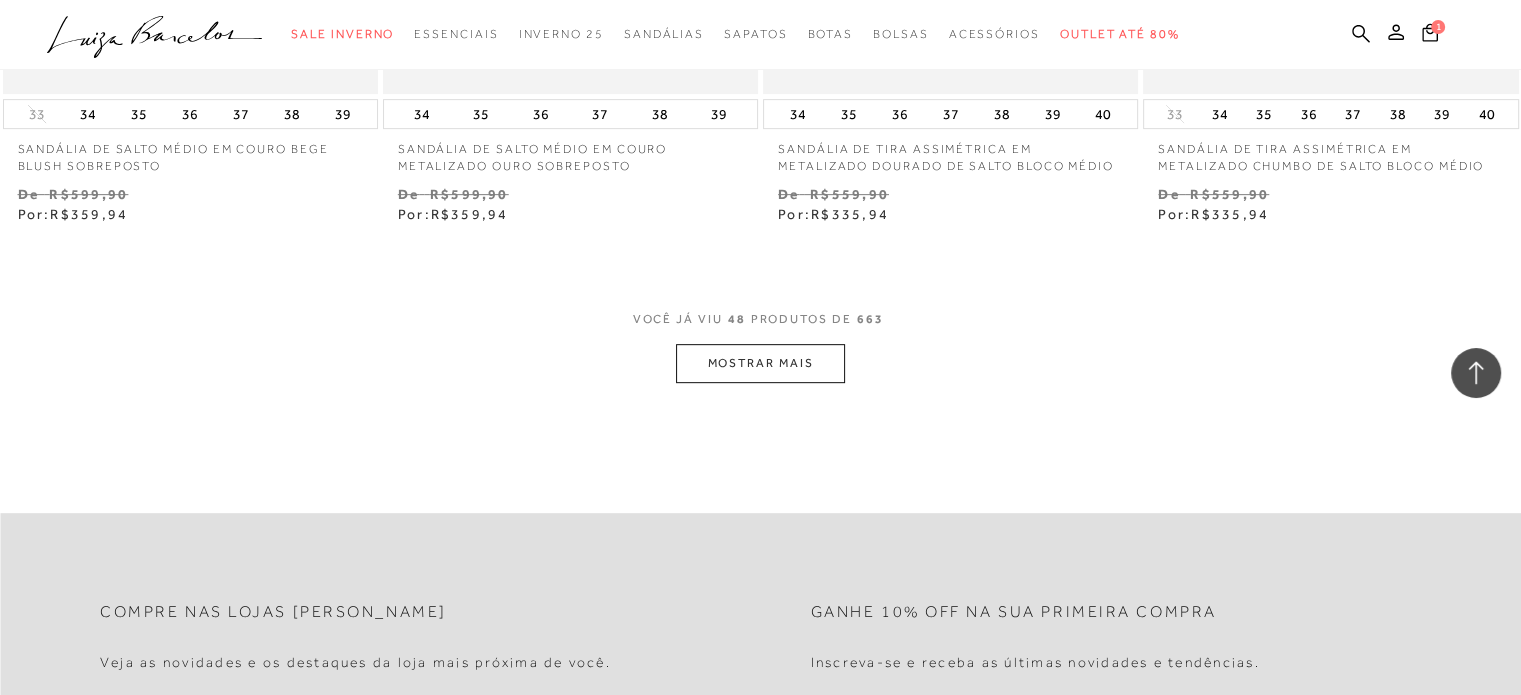 click on "MOSTRAR MAIS" at bounding box center [760, 363] 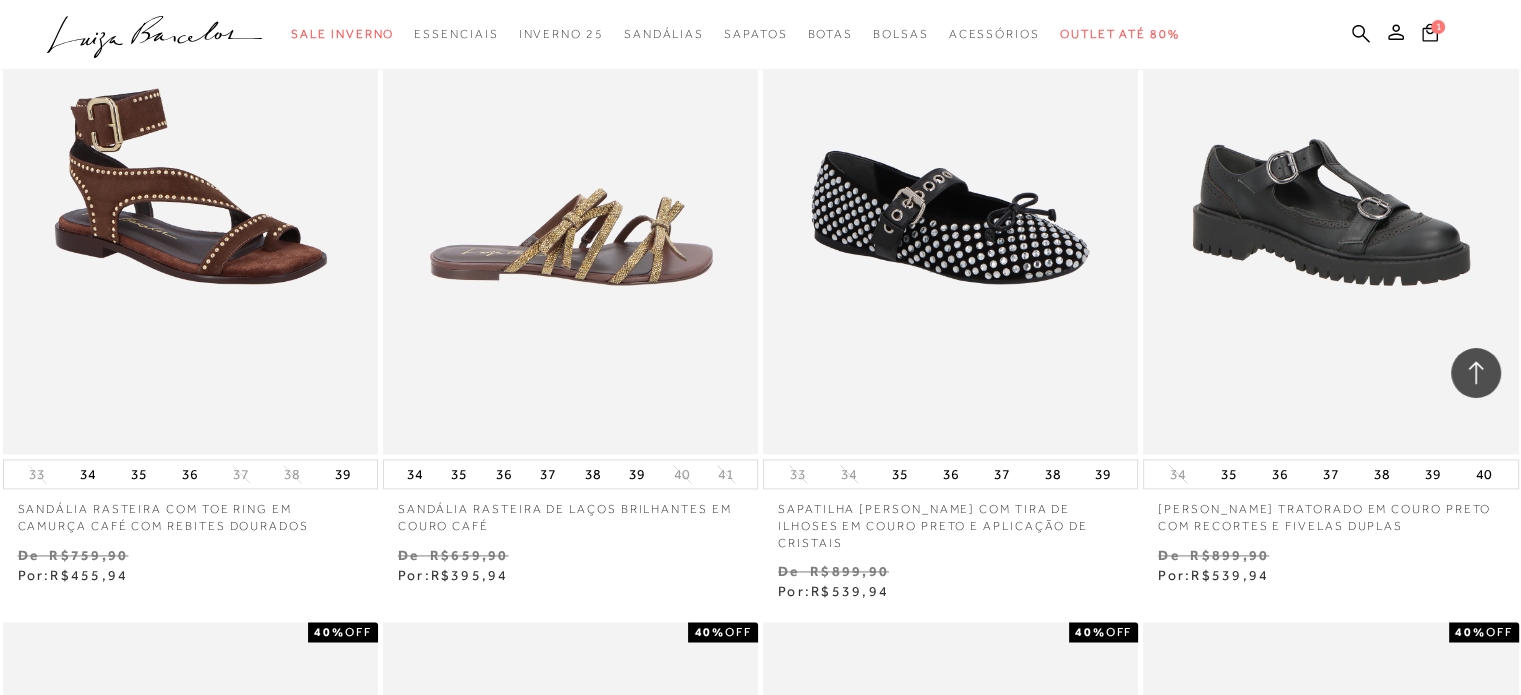 scroll, scrollTop: 10264, scrollLeft: 0, axis: vertical 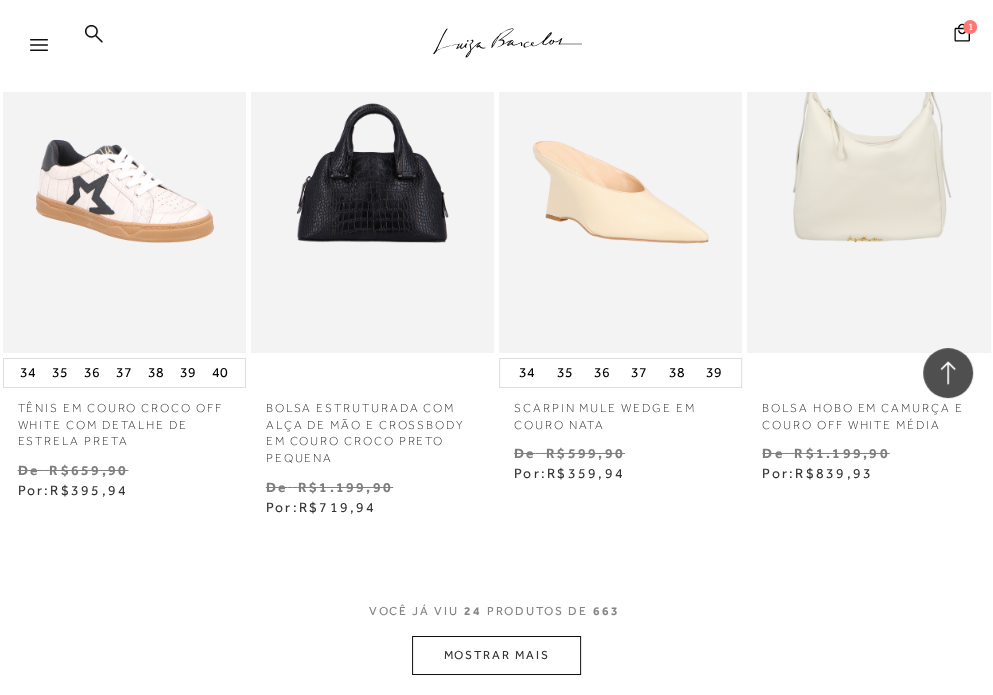click on "MOSTRAR MAIS" at bounding box center [496, 655] 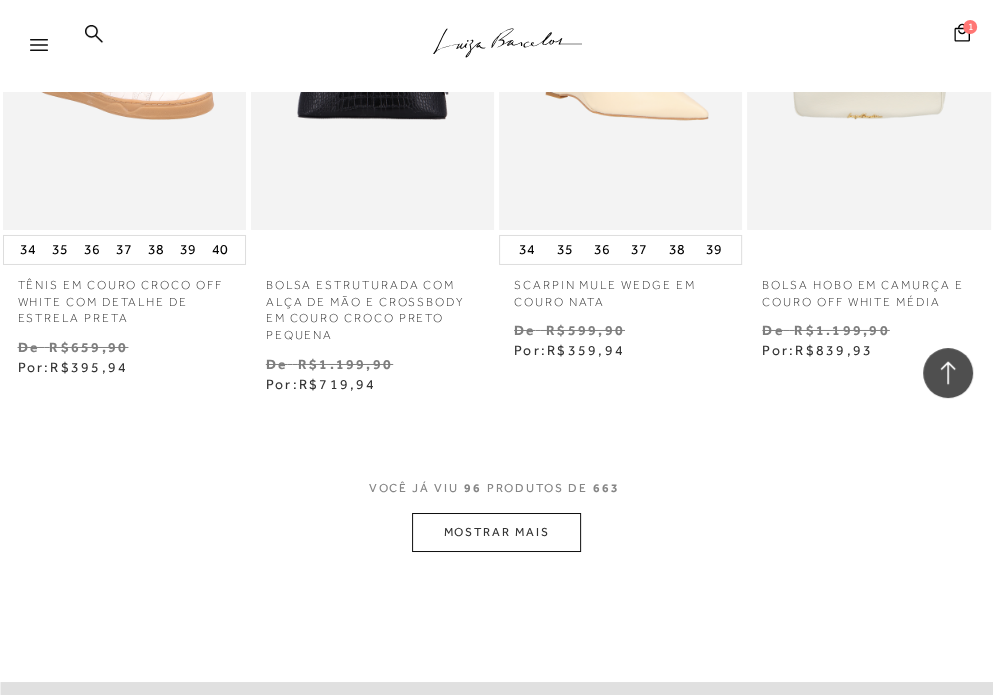 scroll, scrollTop: 9480, scrollLeft: 0, axis: vertical 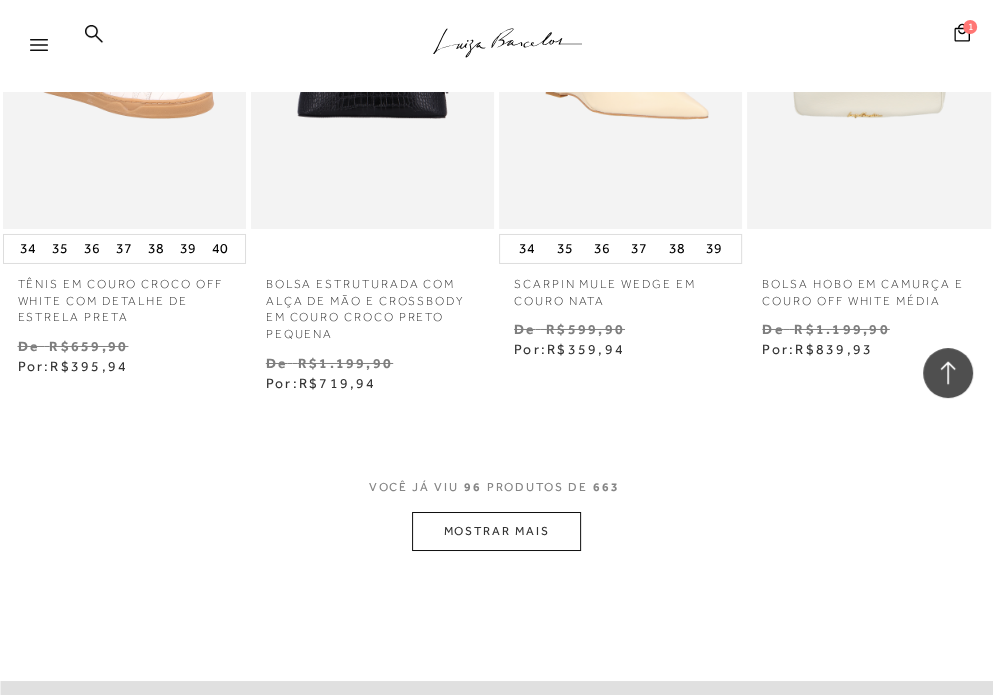 click on "MOSTRAR MAIS" at bounding box center [496, 531] 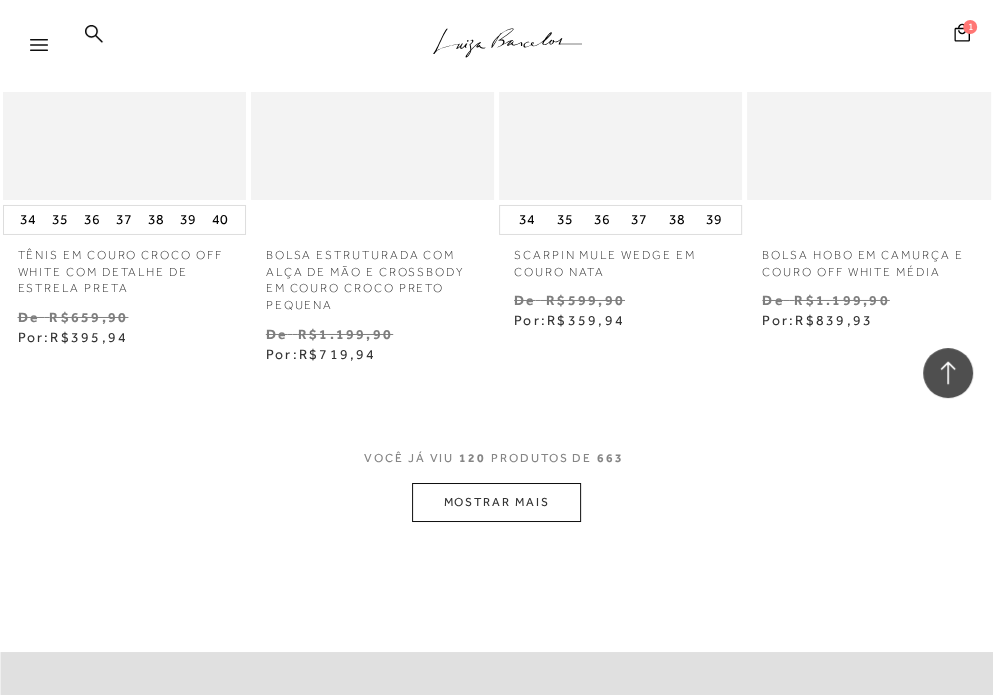 scroll, scrollTop: 9520, scrollLeft: 0, axis: vertical 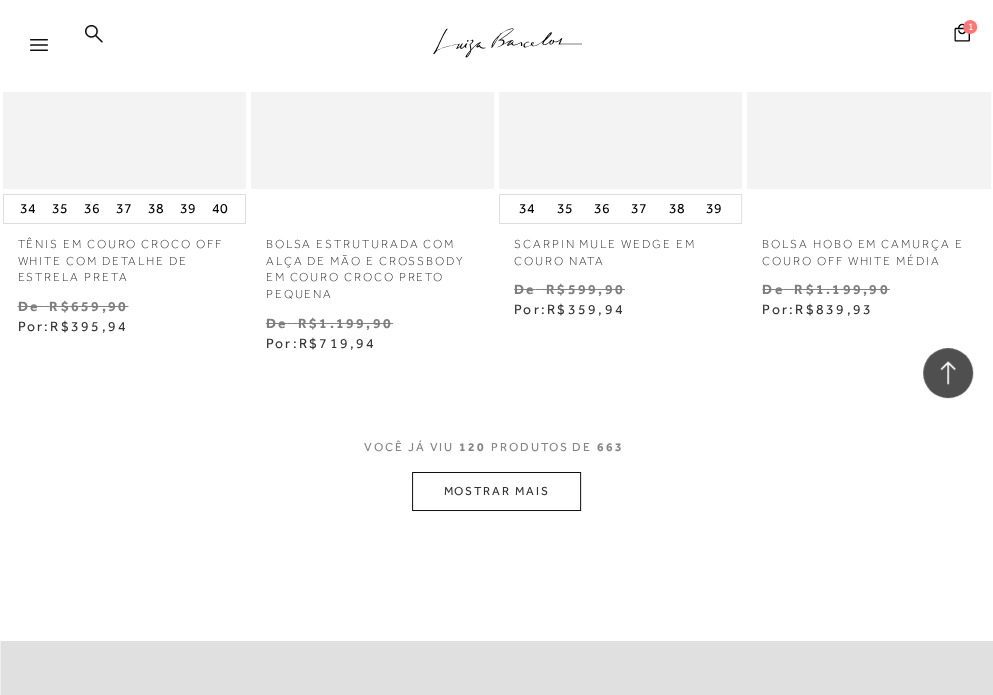 click on "MOSTRAR MAIS" at bounding box center (496, 491) 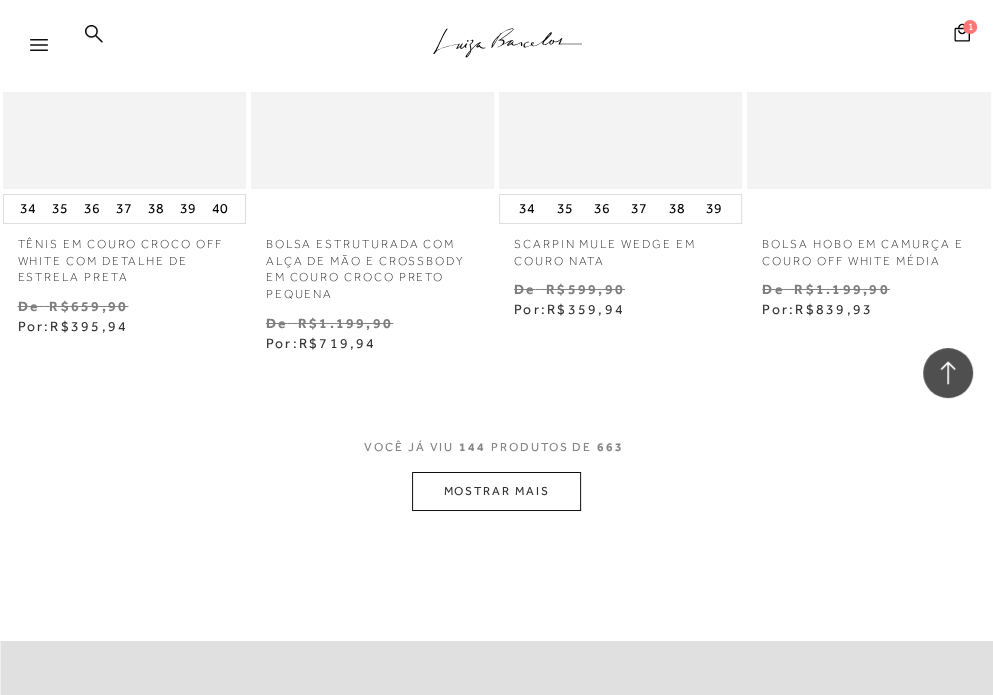 click on "MOSTRAR MAIS" at bounding box center [496, 491] 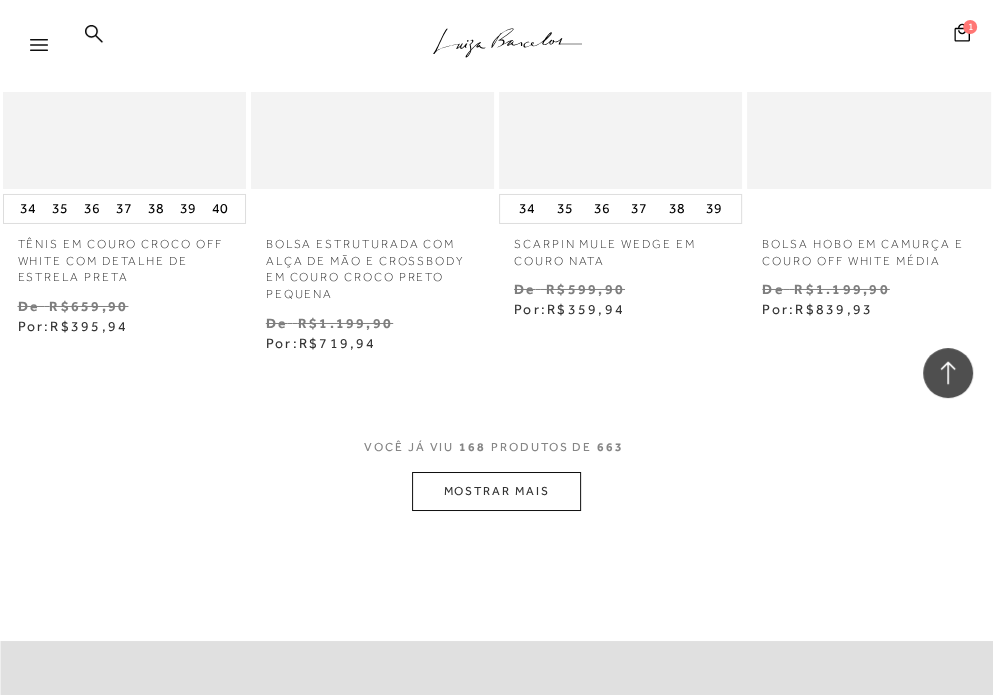 click on "MOSTRAR MAIS" at bounding box center [496, 491] 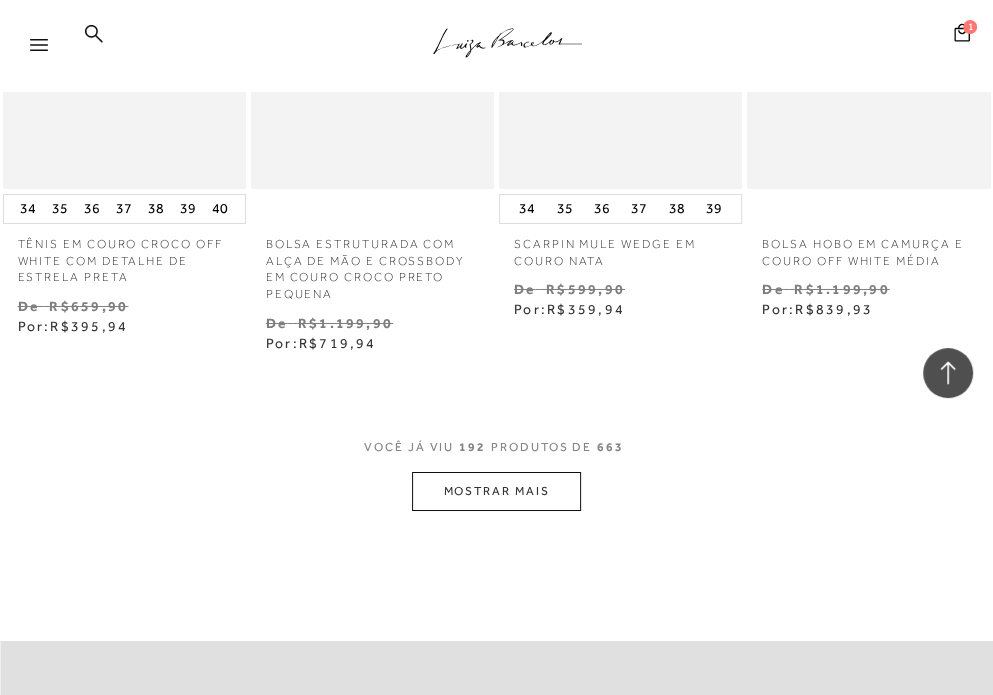 click on "MOSTRAR MAIS" at bounding box center (496, 491) 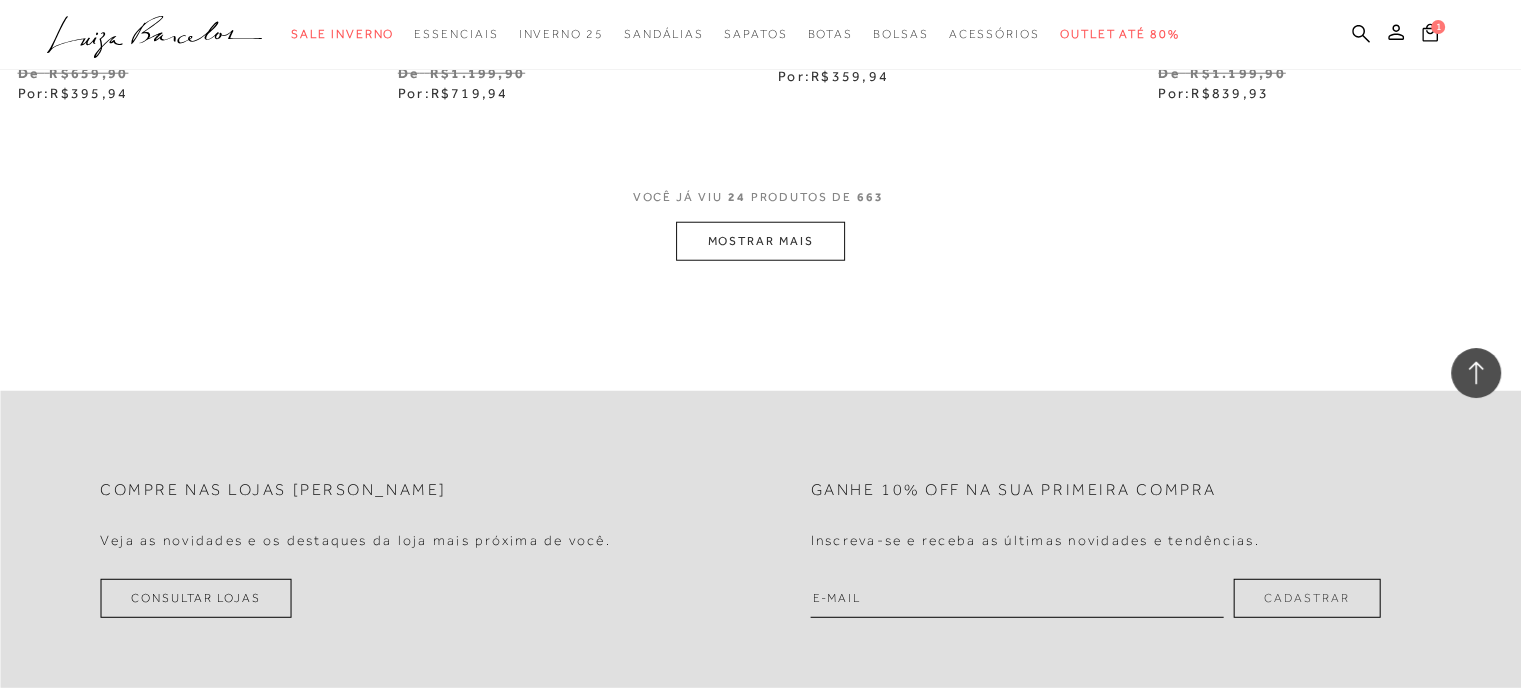 scroll, scrollTop: 12902, scrollLeft: 0, axis: vertical 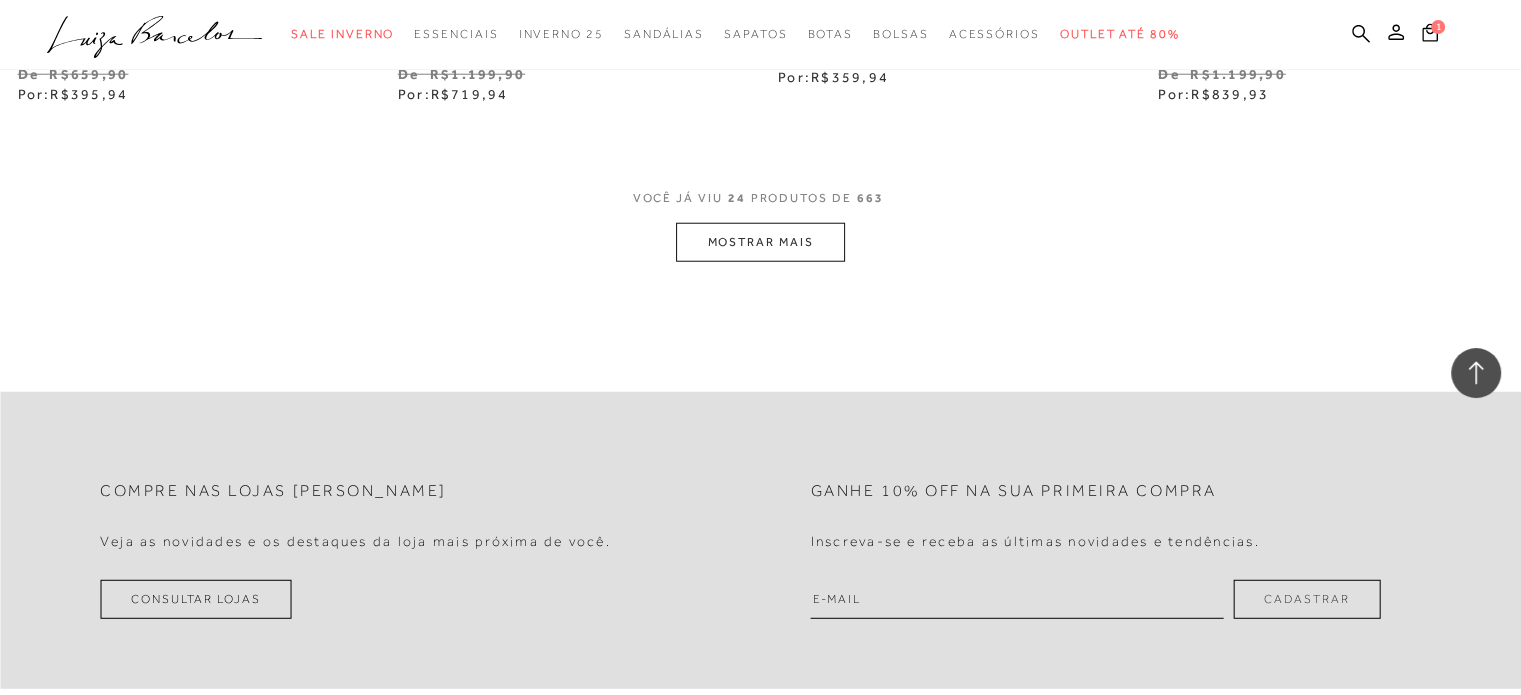 click on "MOSTRAR MAIS" at bounding box center [760, 242] 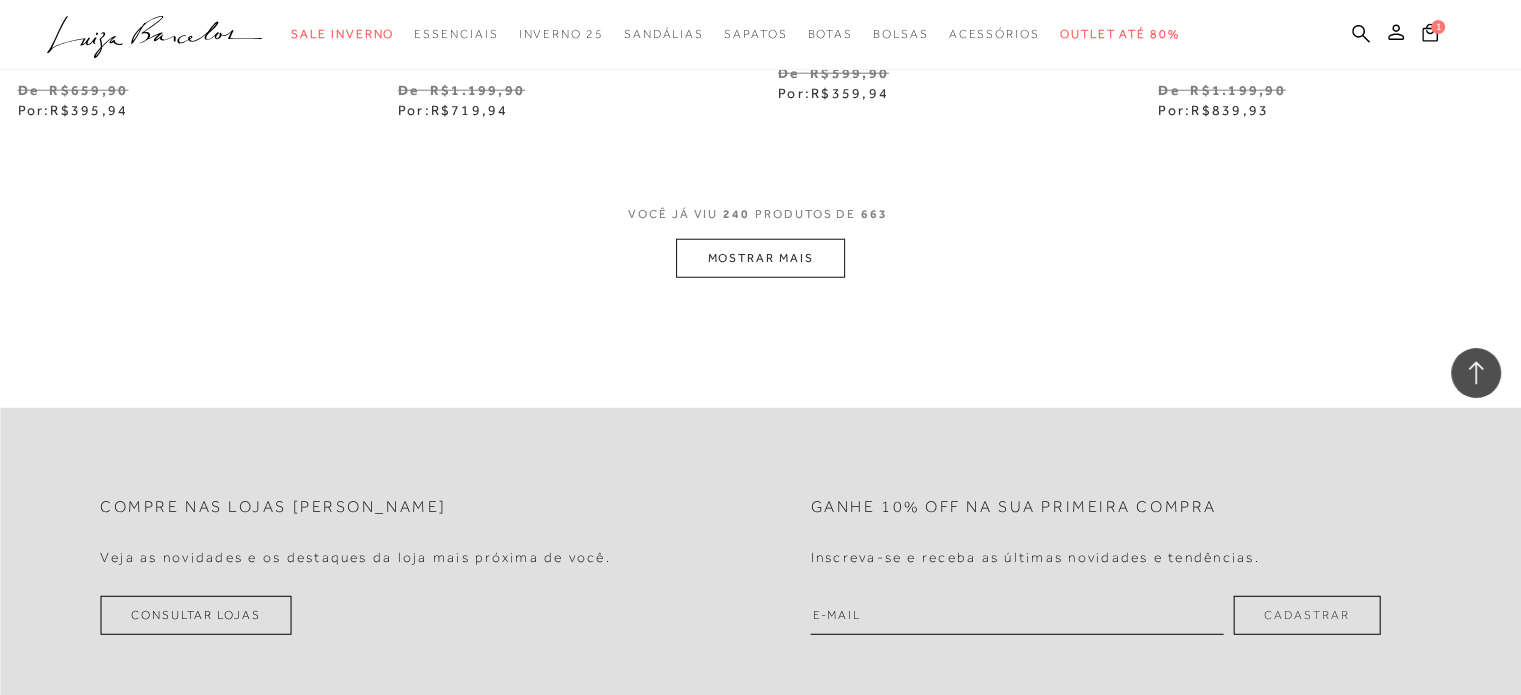 scroll, scrollTop: 12880, scrollLeft: 0, axis: vertical 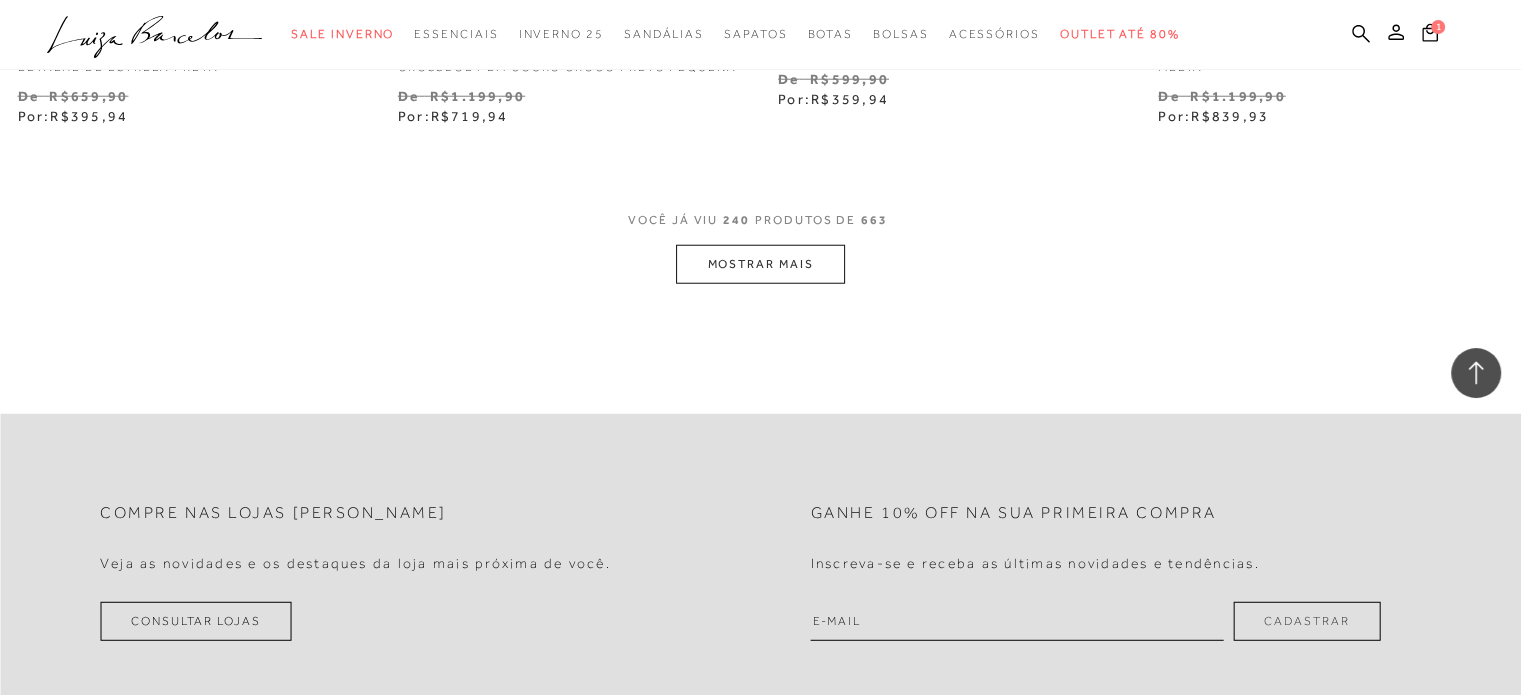 click on "MOSTRAR MAIS" at bounding box center (760, 264) 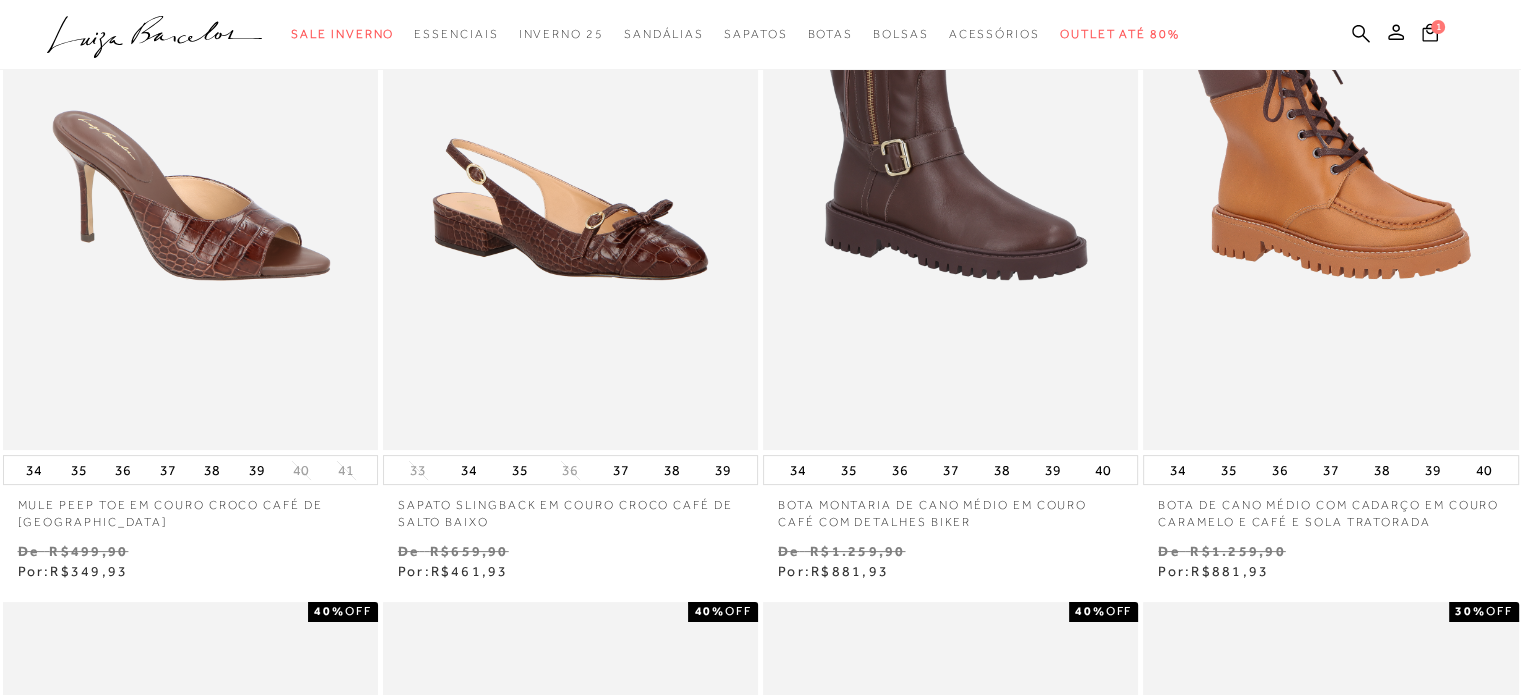 scroll, scrollTop: 0, scrollLeft: 0, axis: both 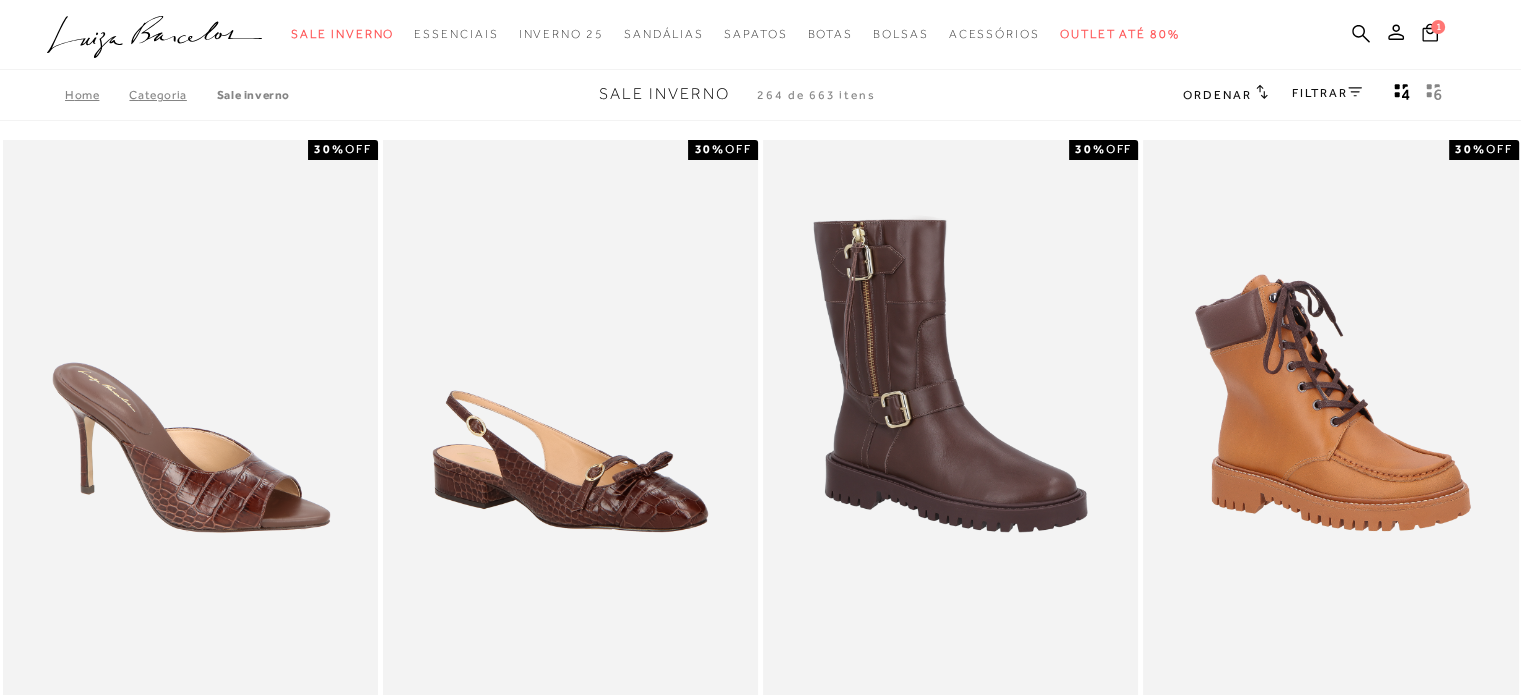 click 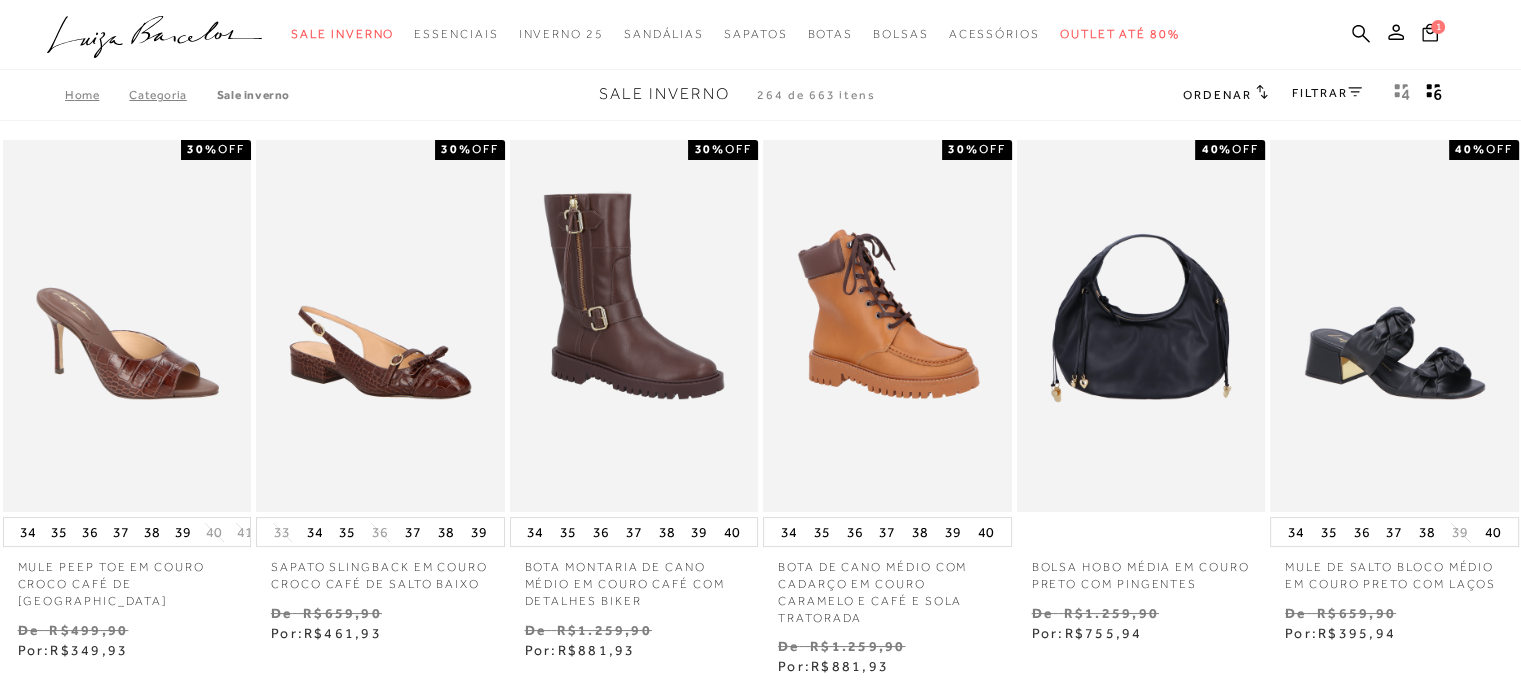 click 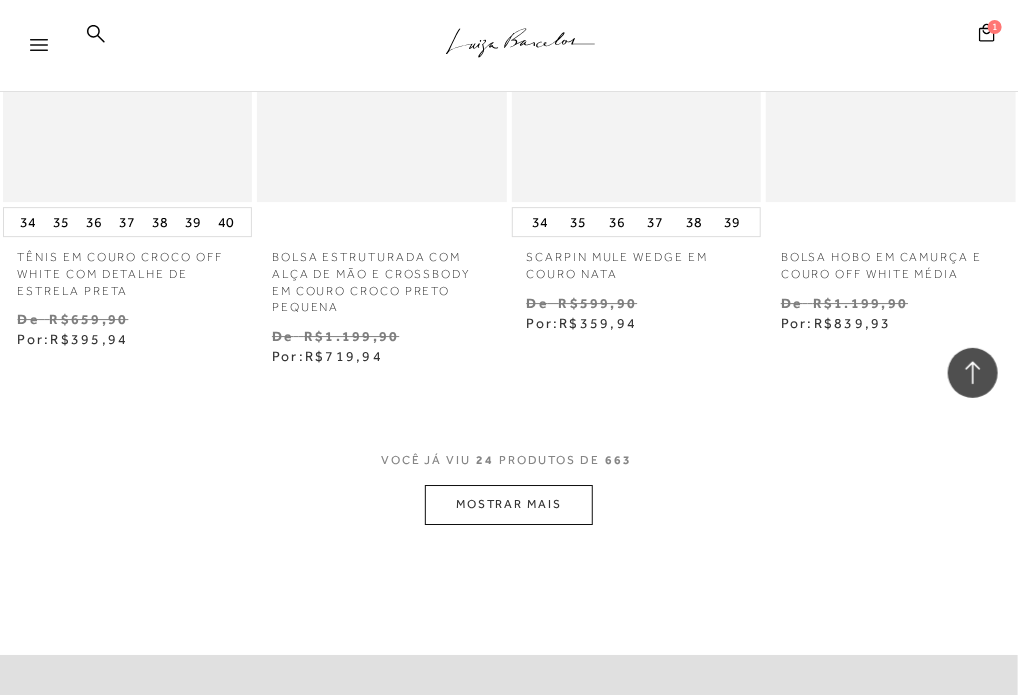 scroll, scrollTop: 9664, scrollLeft: 0, axis: vertical 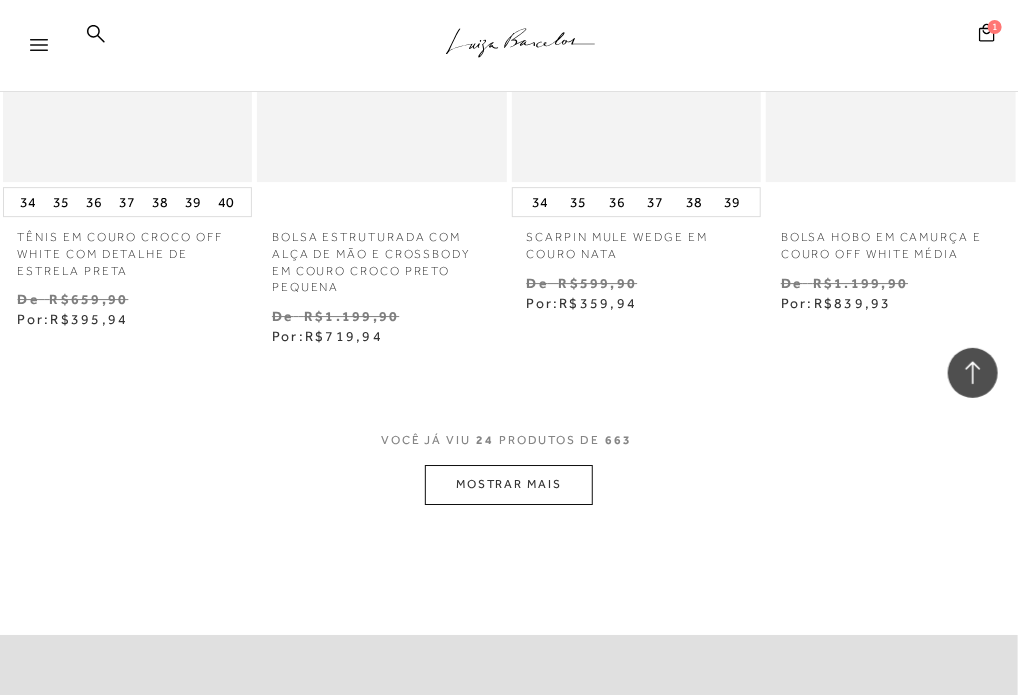 click on "MOSTRAR MAIS" at bounding box center (509, 484) 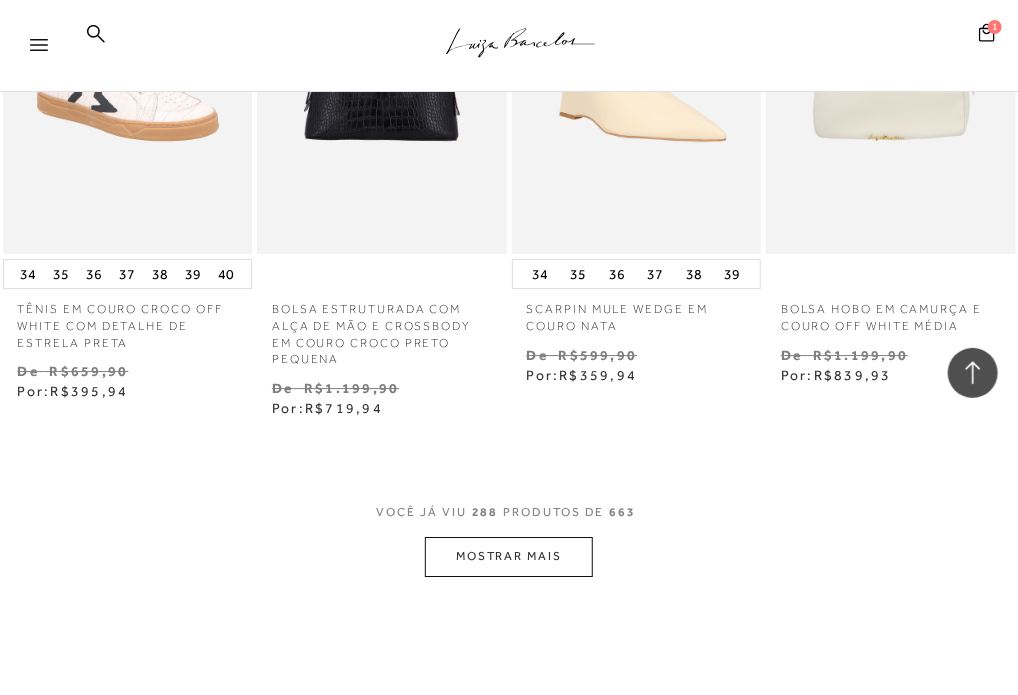 scroll, scrollTop: 9596, scrollLeft: 0, axis: vertical 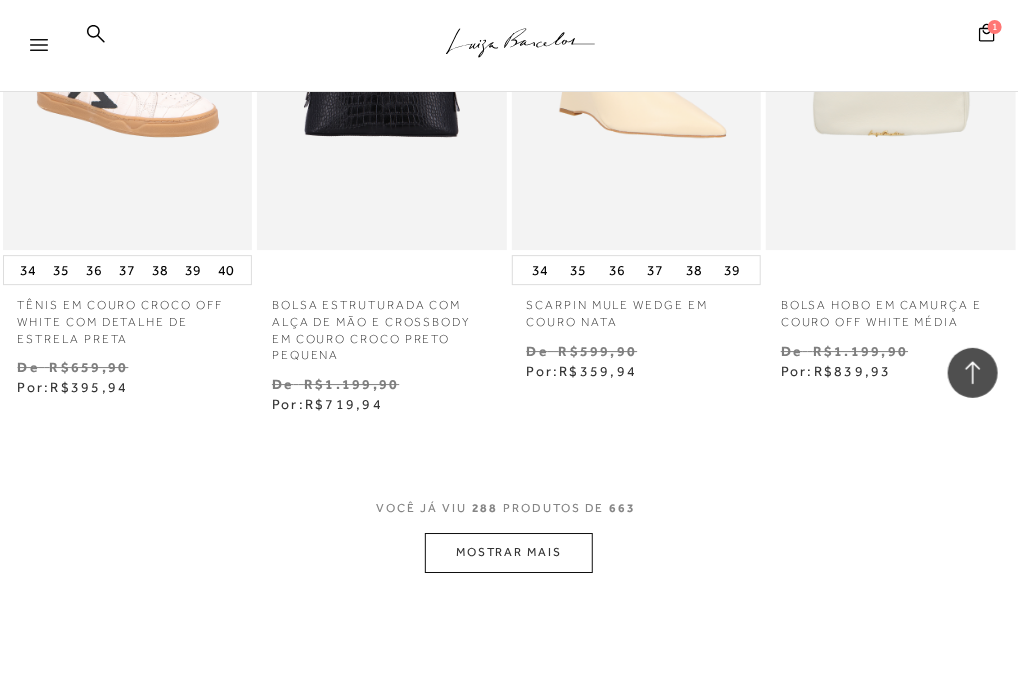 click on "MOSTRAR MAIS" at bounding box center (509, 552) 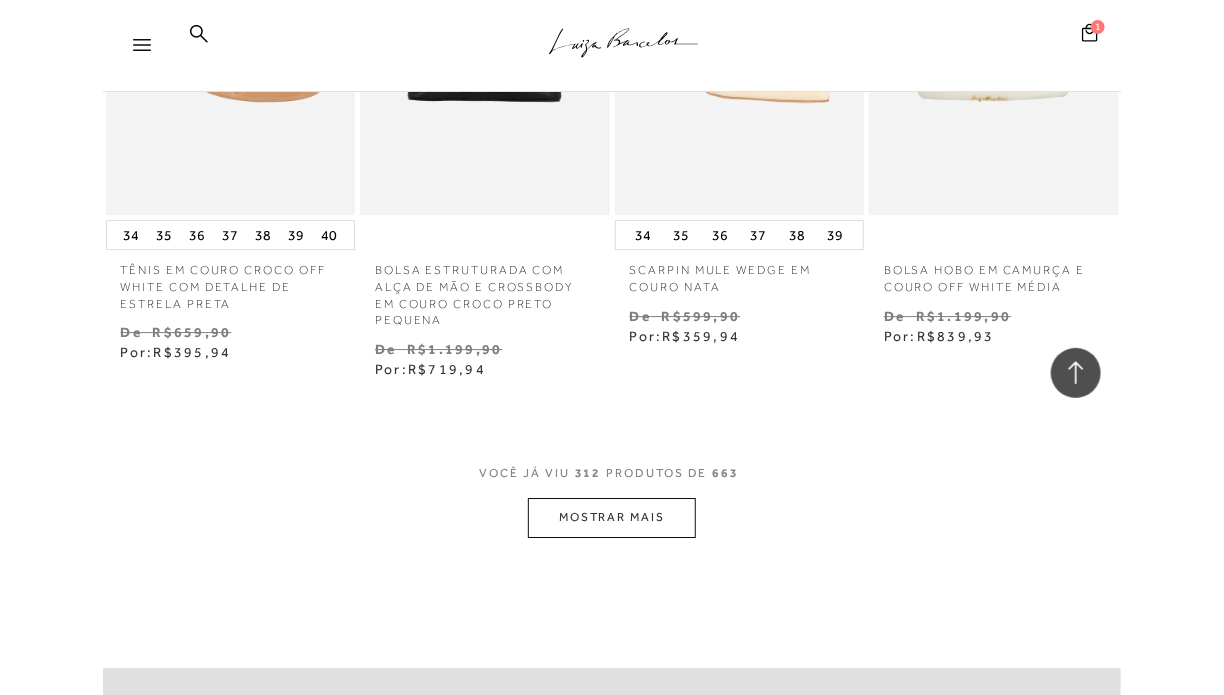 scroll, scrollTop: 9632, scrollLeft: 0, axis: vertical 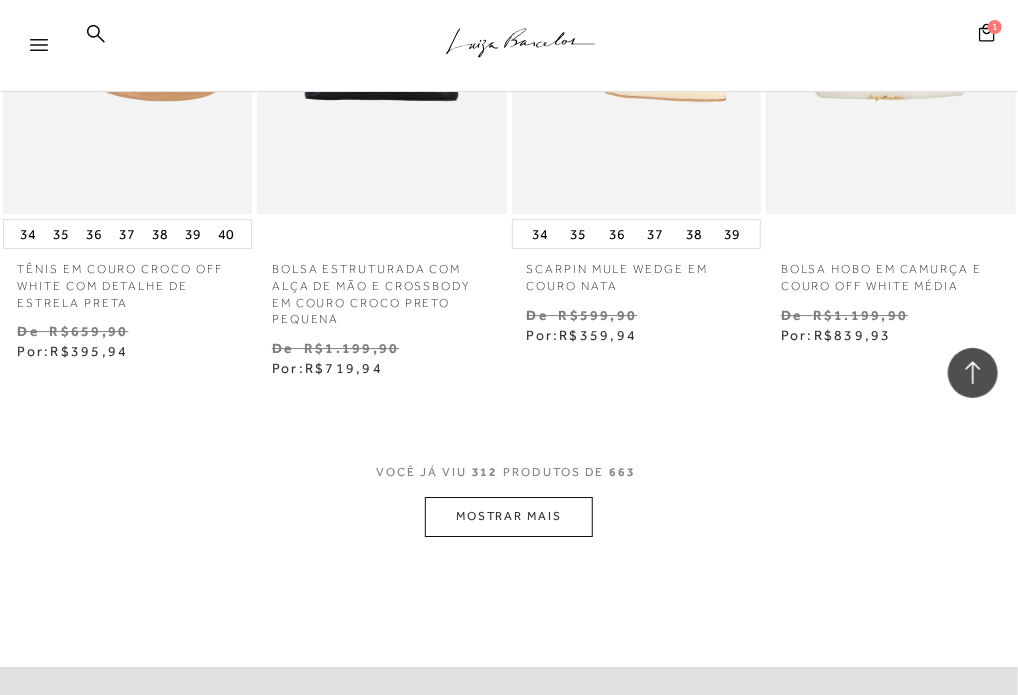 click on "MOSTRAR MAIS" at bounding box center [509, 516] 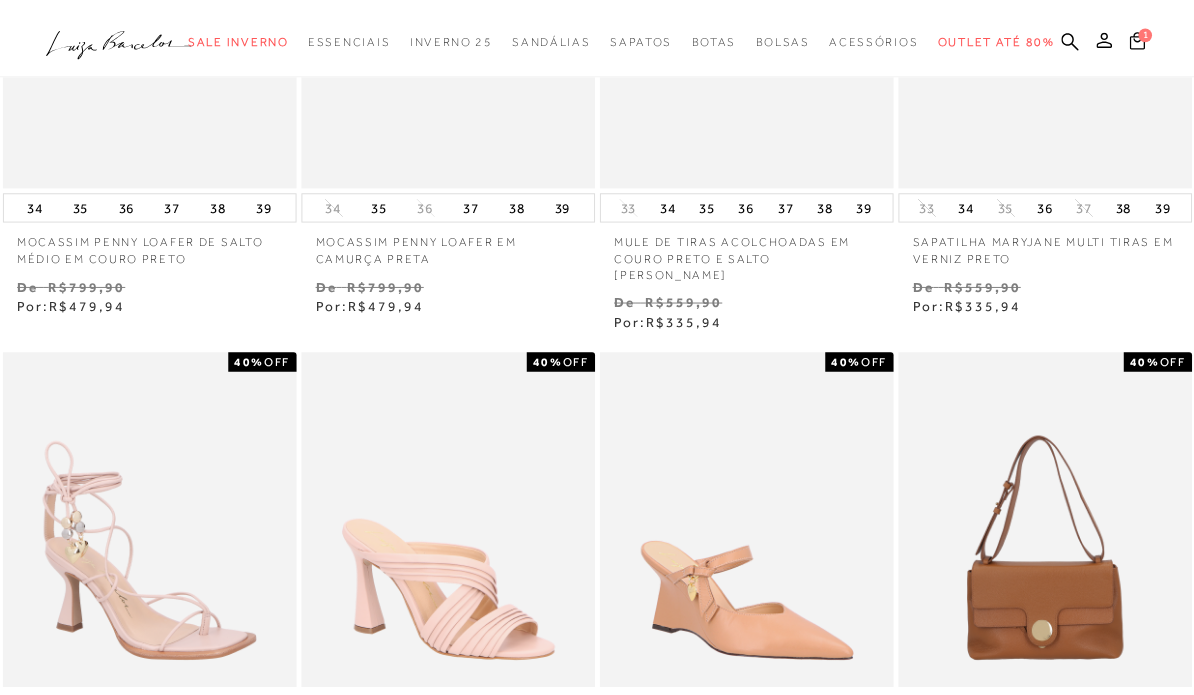 scroll, scrollTop: 0, scrollLeft: 0, axis: both 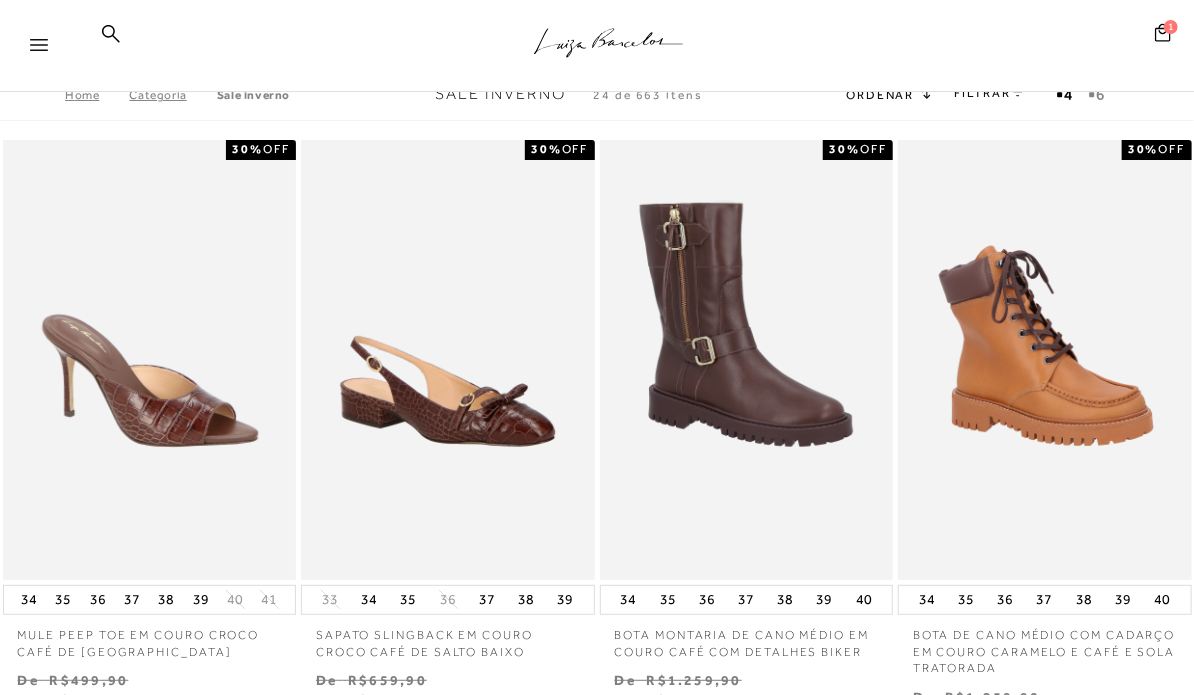 click 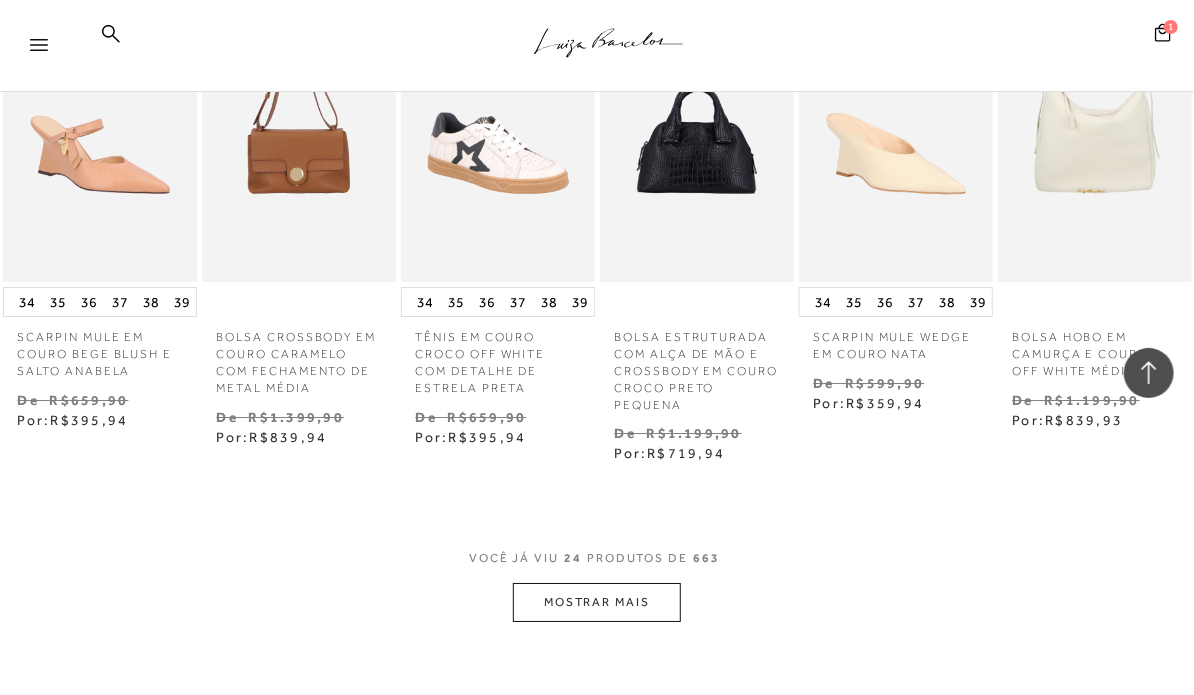 scroll, scrollTop: 5522, scrollLeft: 0, axis: vertical 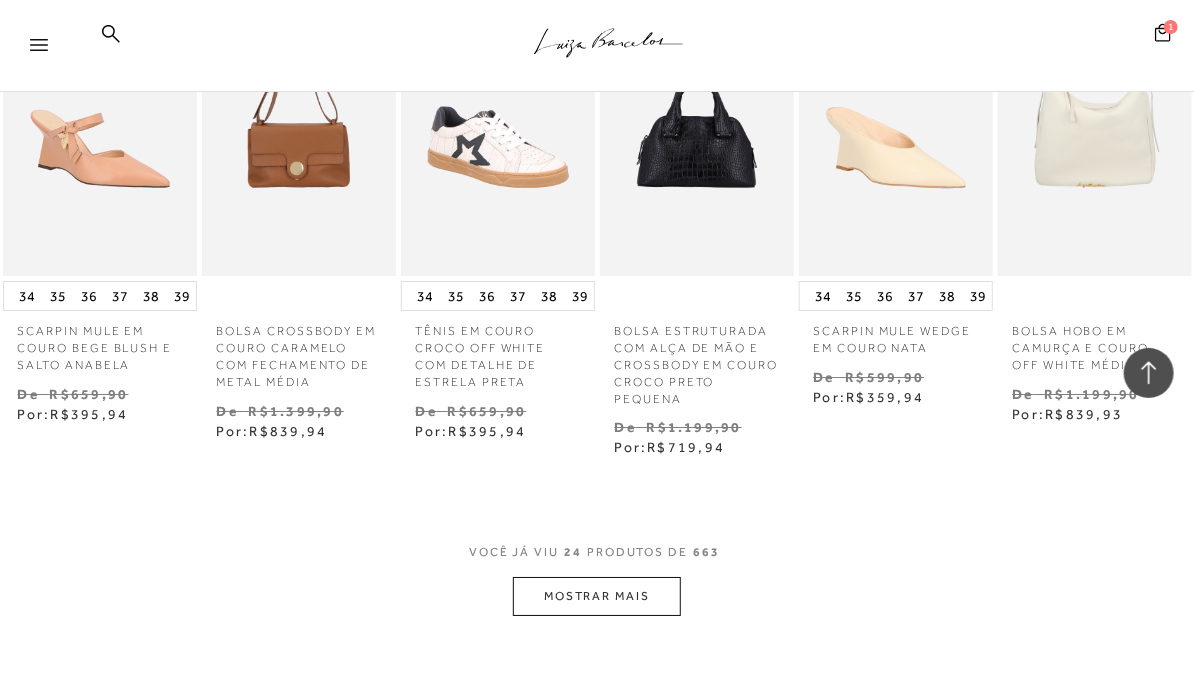 click on "MOSTRAR MAIS" at bounding box center [597, 596] 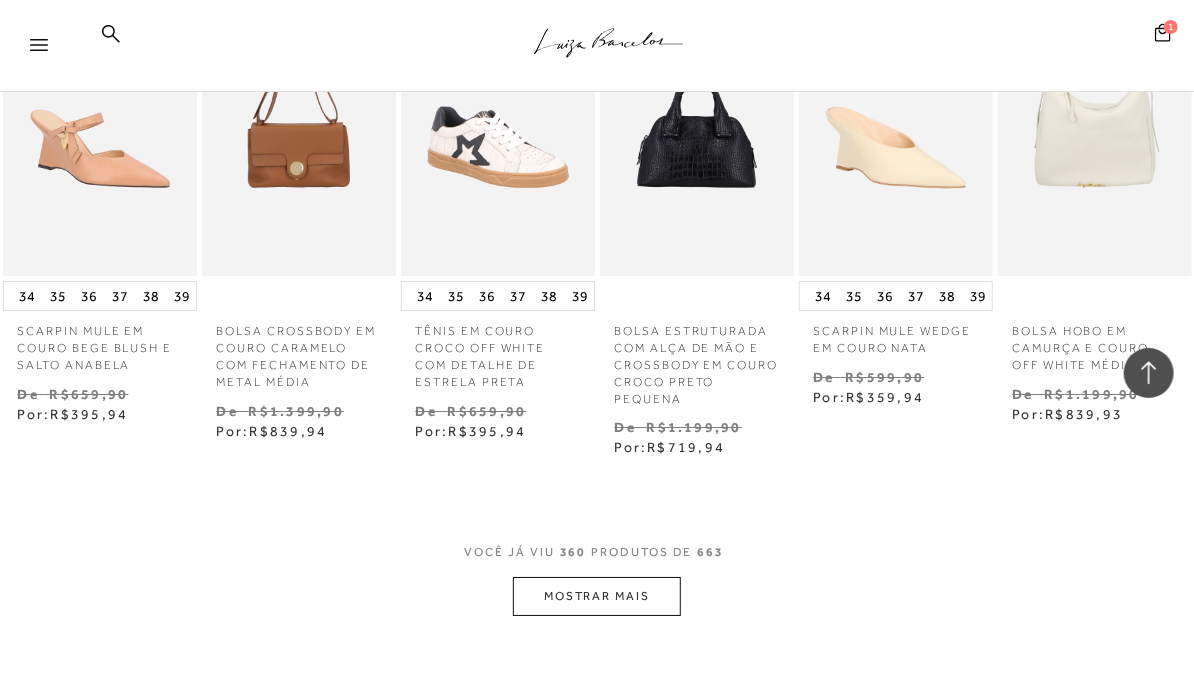 click on "MOSTRAR MAIS" at bounding box center (597, 596) 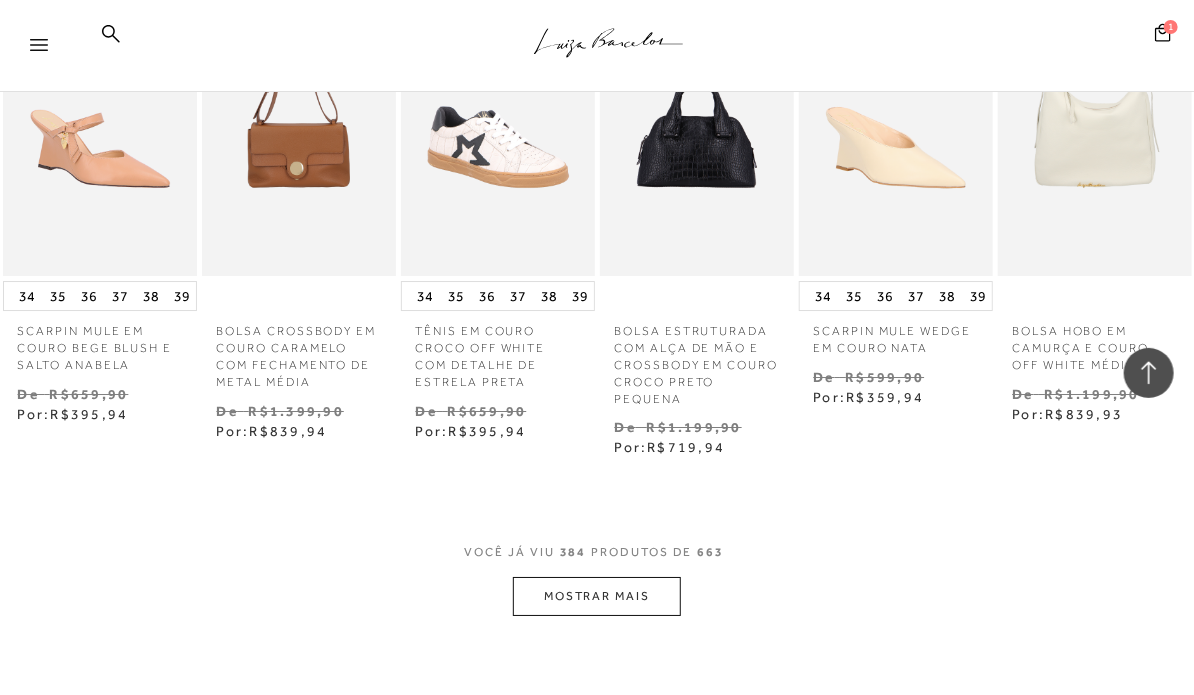 click on "MOSTRAR MAIS" at bounding box center [597, 596] 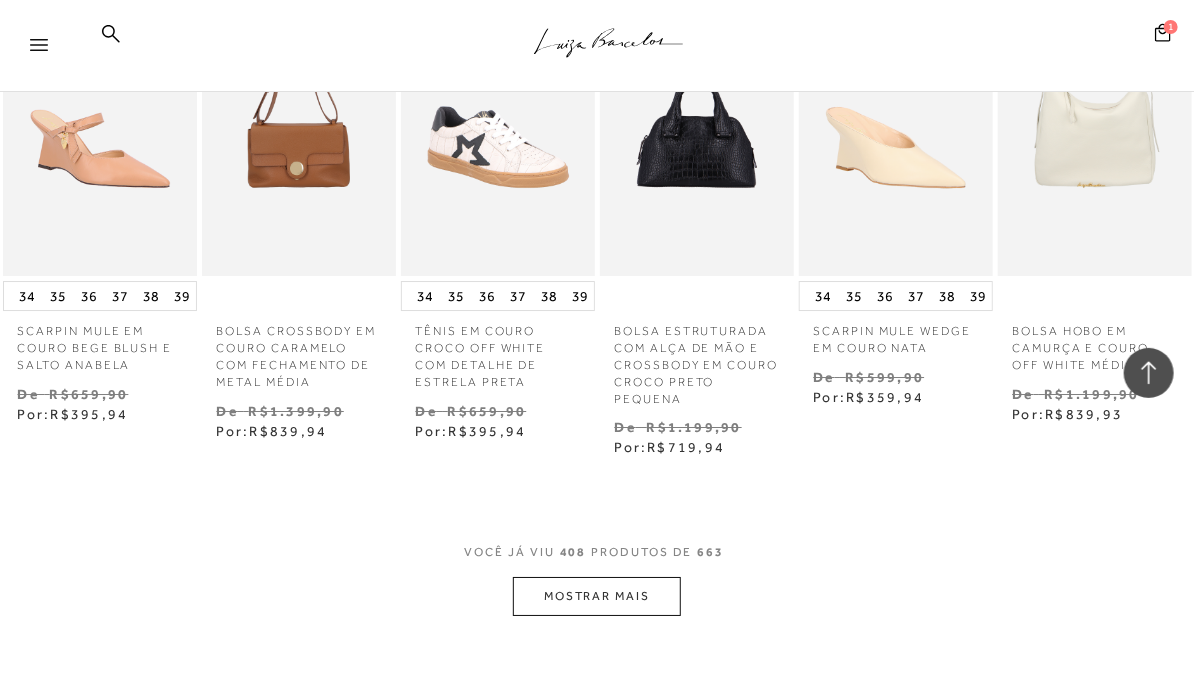 click on "MOSTRAR MAIS" at bounding box center [597, 596] 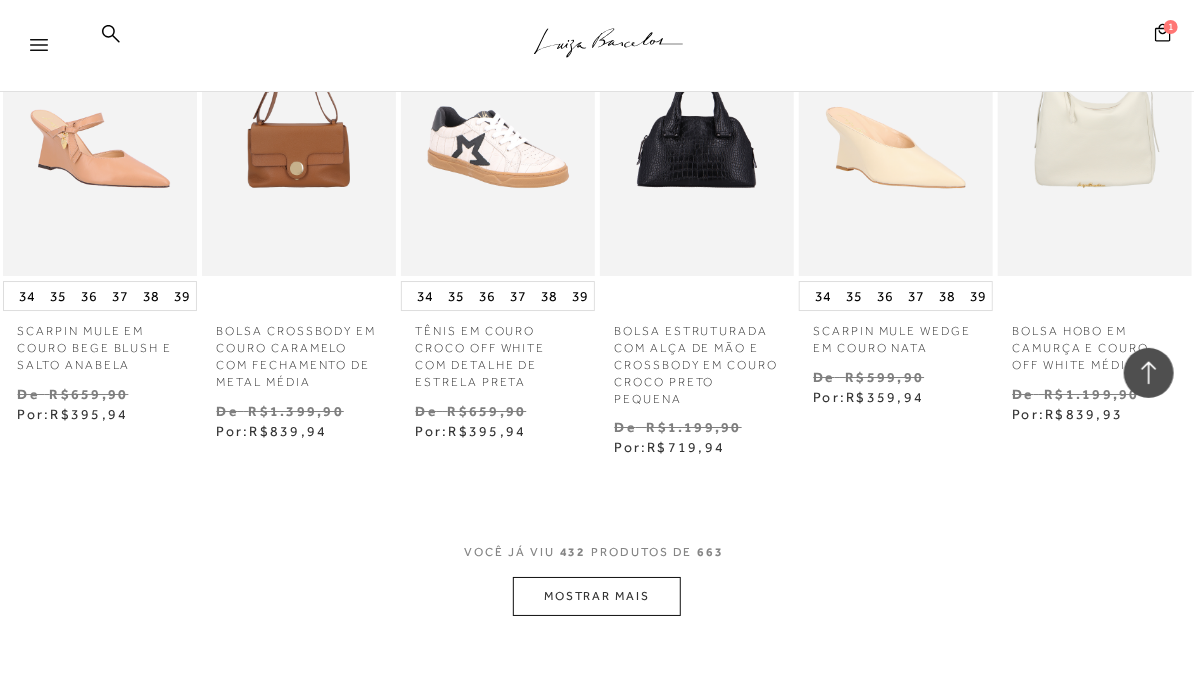 click on "MOSTRAR MAIS" at bounding box center [597, 596] 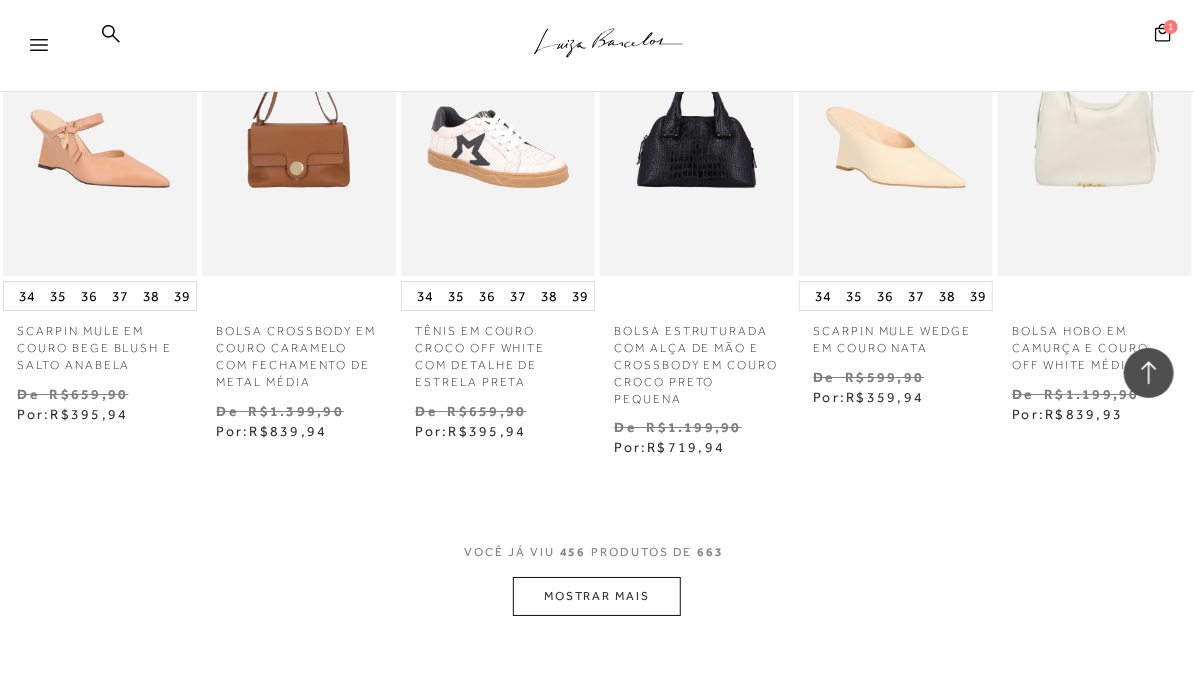 click on "MOSTRAR MAIS" at bounding box center (597, 596) 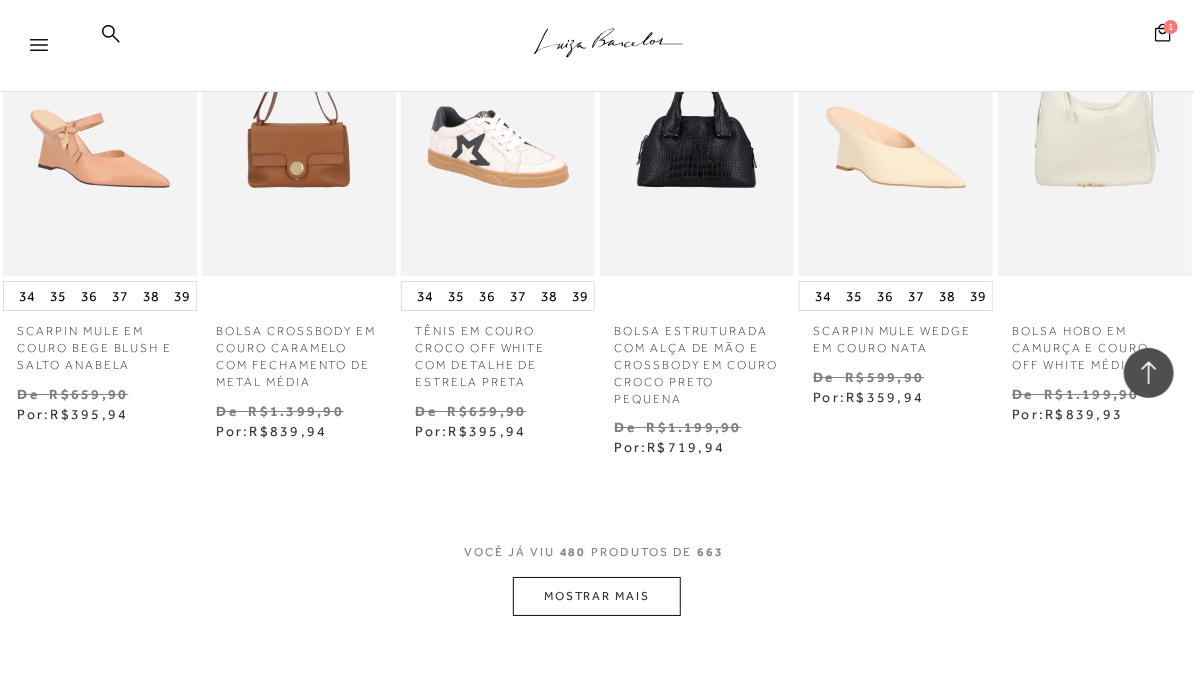 click on "MOSTRAR MAIS" at bounding box center [597, 596] 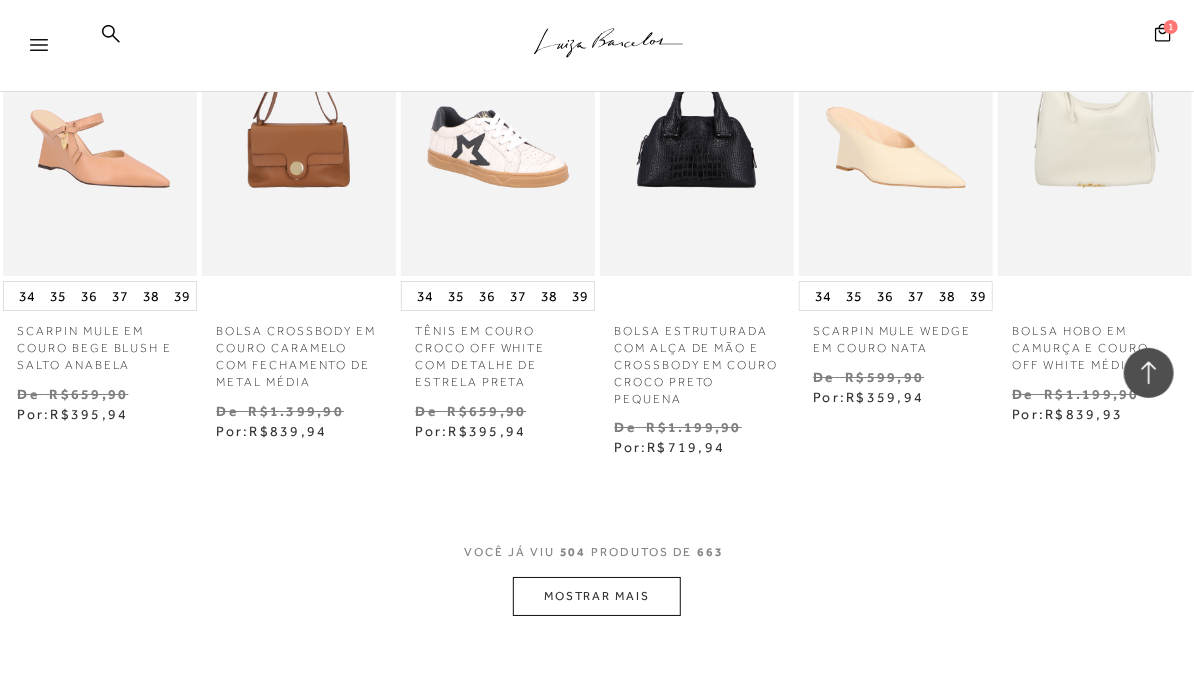 click on "MOSTRAR MAIS" at bounding box center (597, 596) 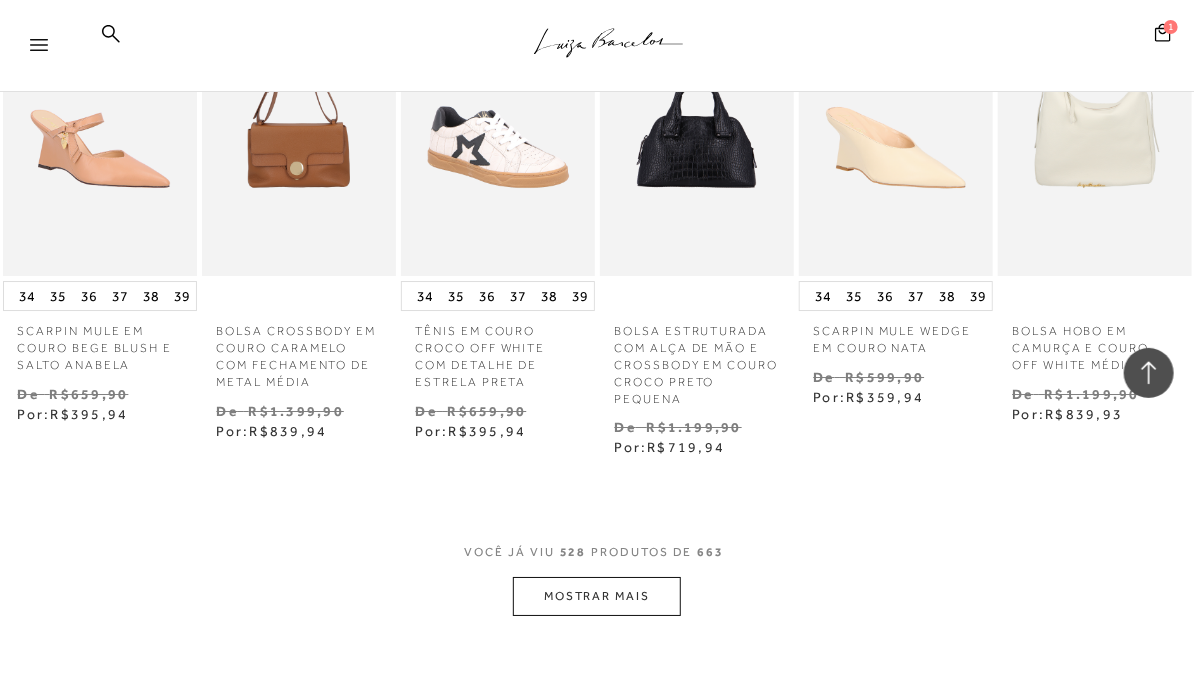 click on "MOSTRAR MAIS" at bounding box center (597, 596) 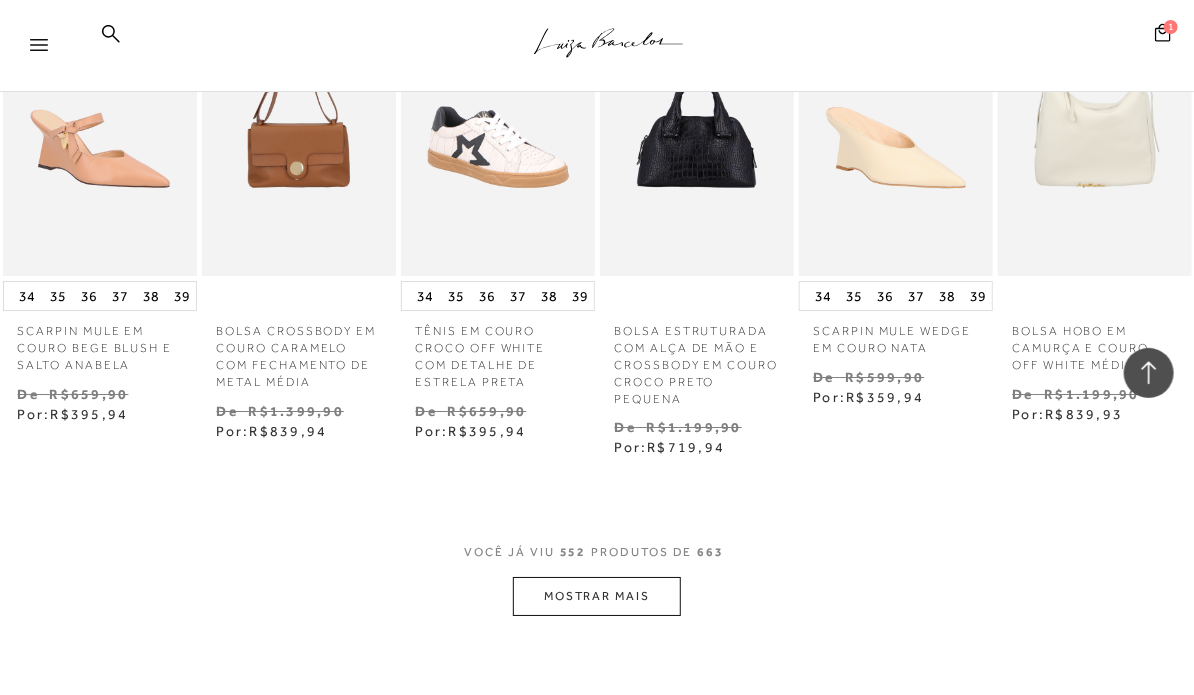 click on "MOSTRAR MAIS" at bounding box center (597, 596) 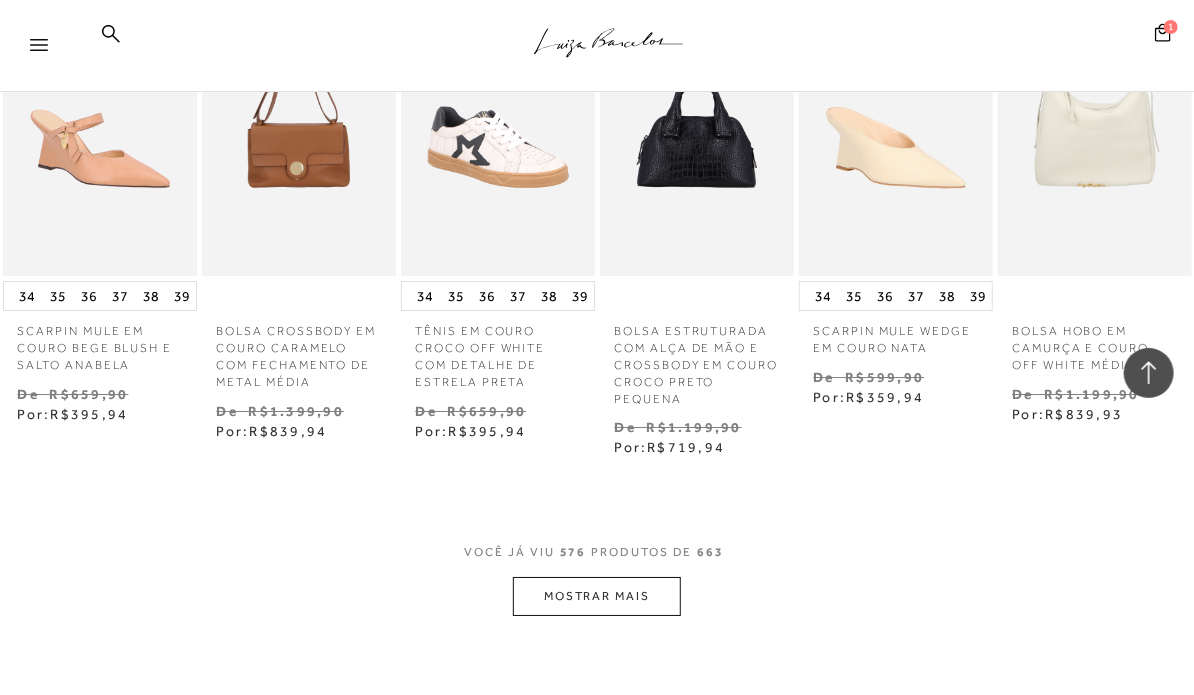click on "MOSTRAR MAIS" at bounding box center [597, 596] 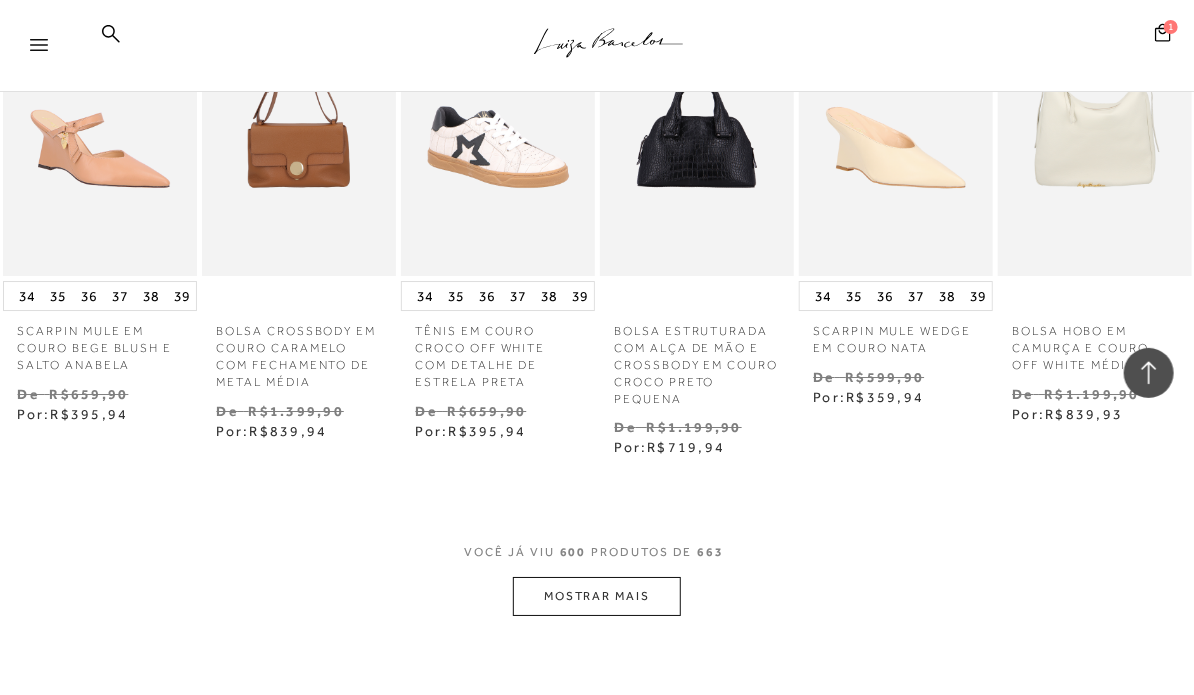 click on "MOSTRAR MAIS" at bounding box center [597, 596] 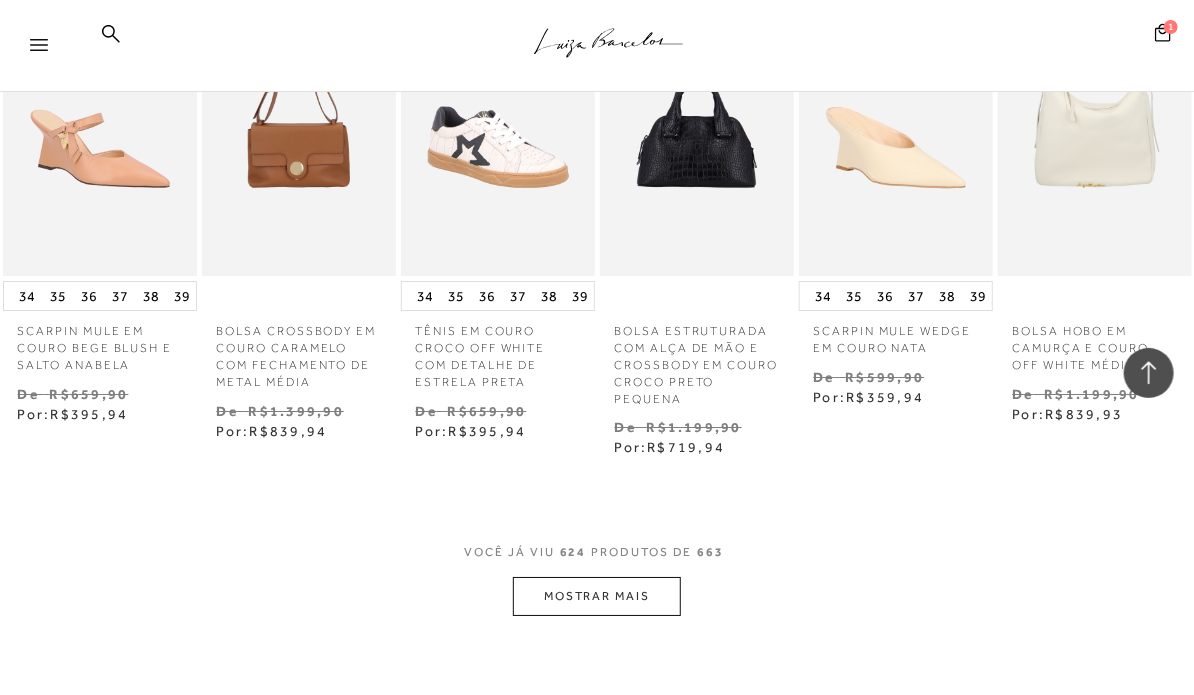 click on "MOSTRAR MAIS" at bounding box center [597, 596] 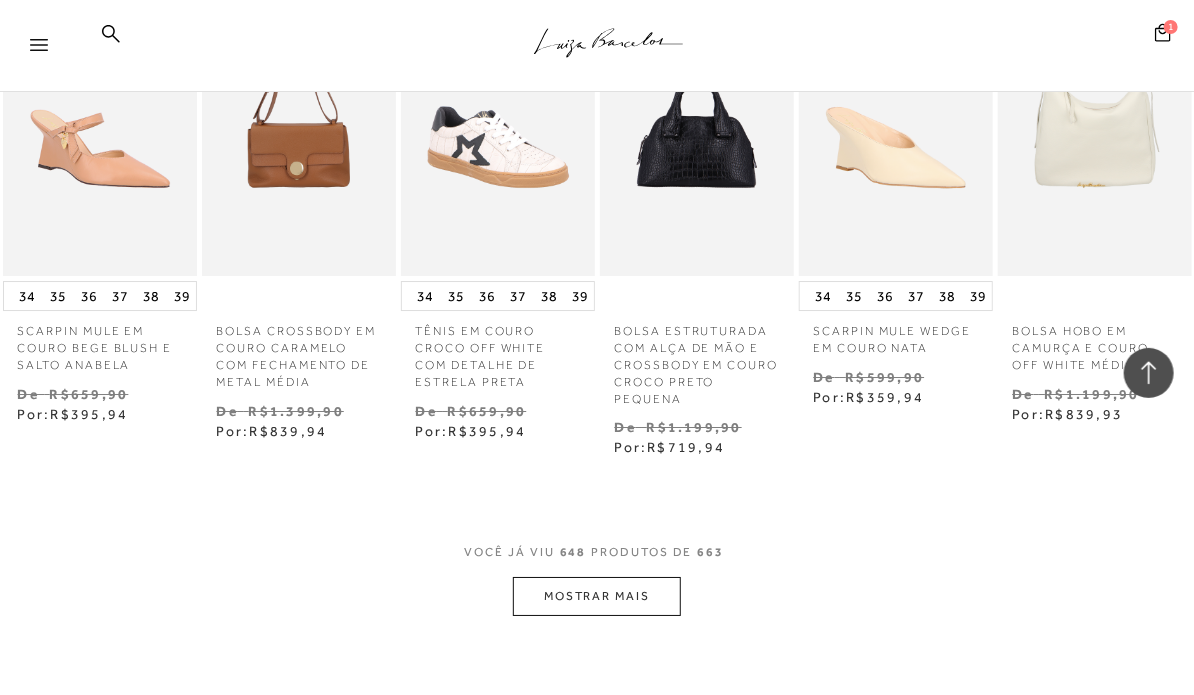click on "MOSTRAR MAIS" at bounding box center (597, 596) 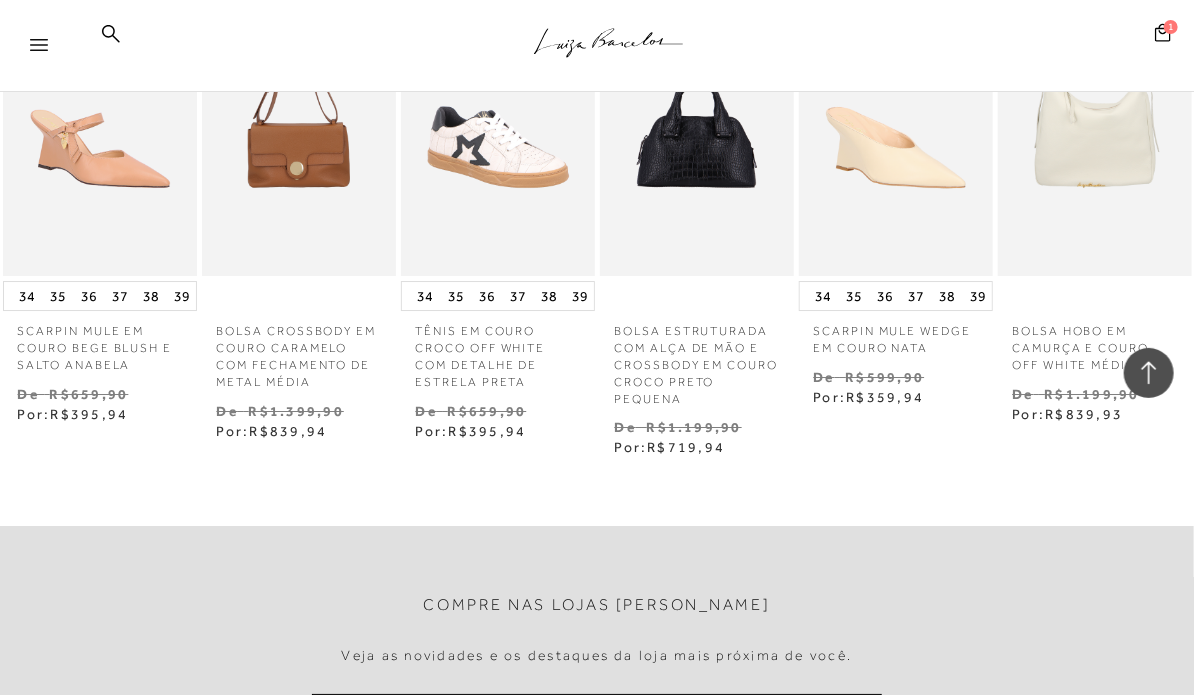 click on "Ganhe 10% off na sua primeira compra
Inscreva-se e receba as últimas novidades e tendências.
Cadastrar" at bounding box center [597, 914] 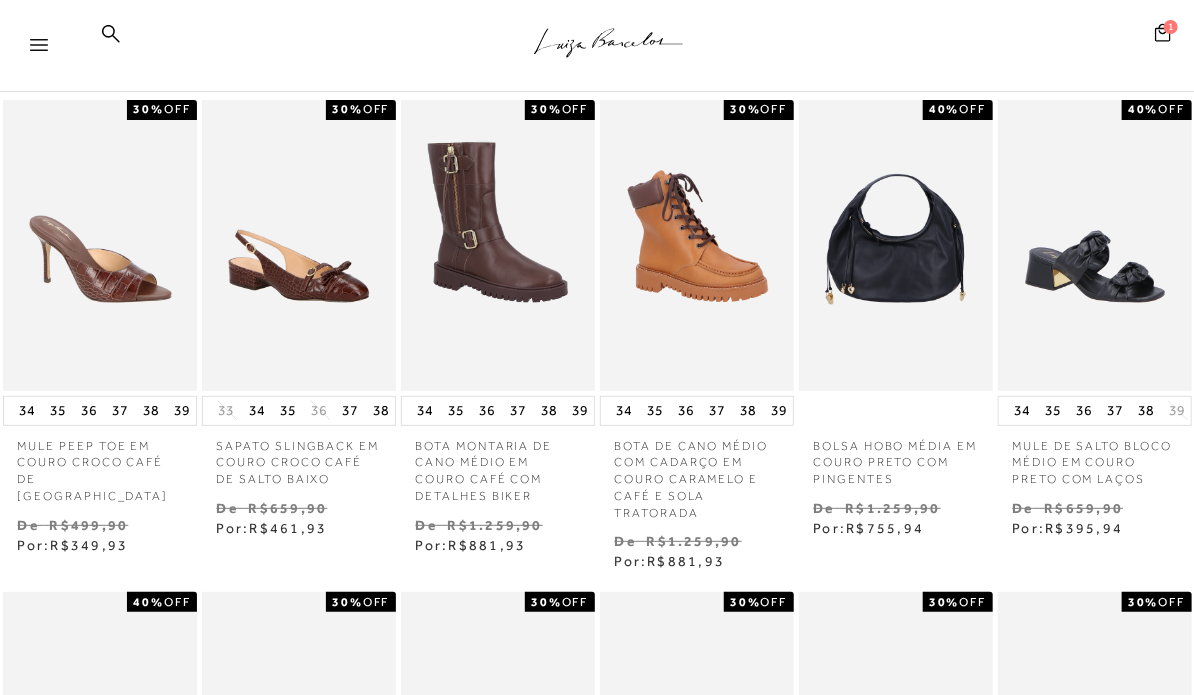 scroll, scrollTop: 0, scrollLeft: 0, axis: both 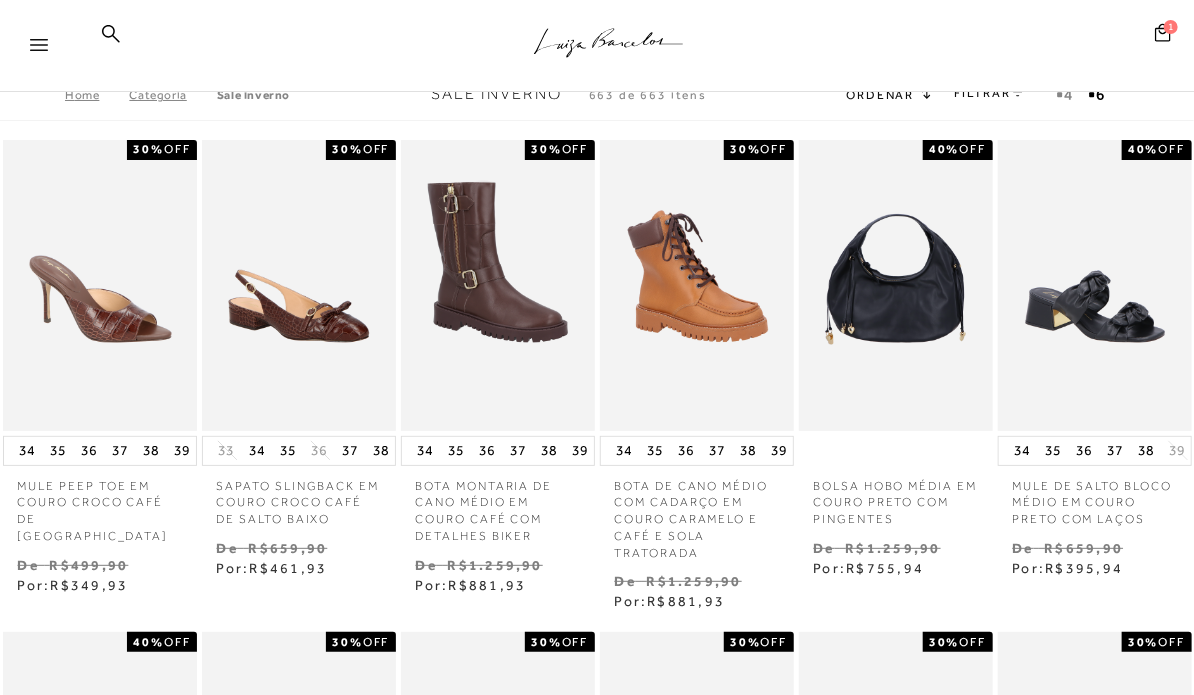 click on "Pesquisar" at bounding box center (1053, 35) 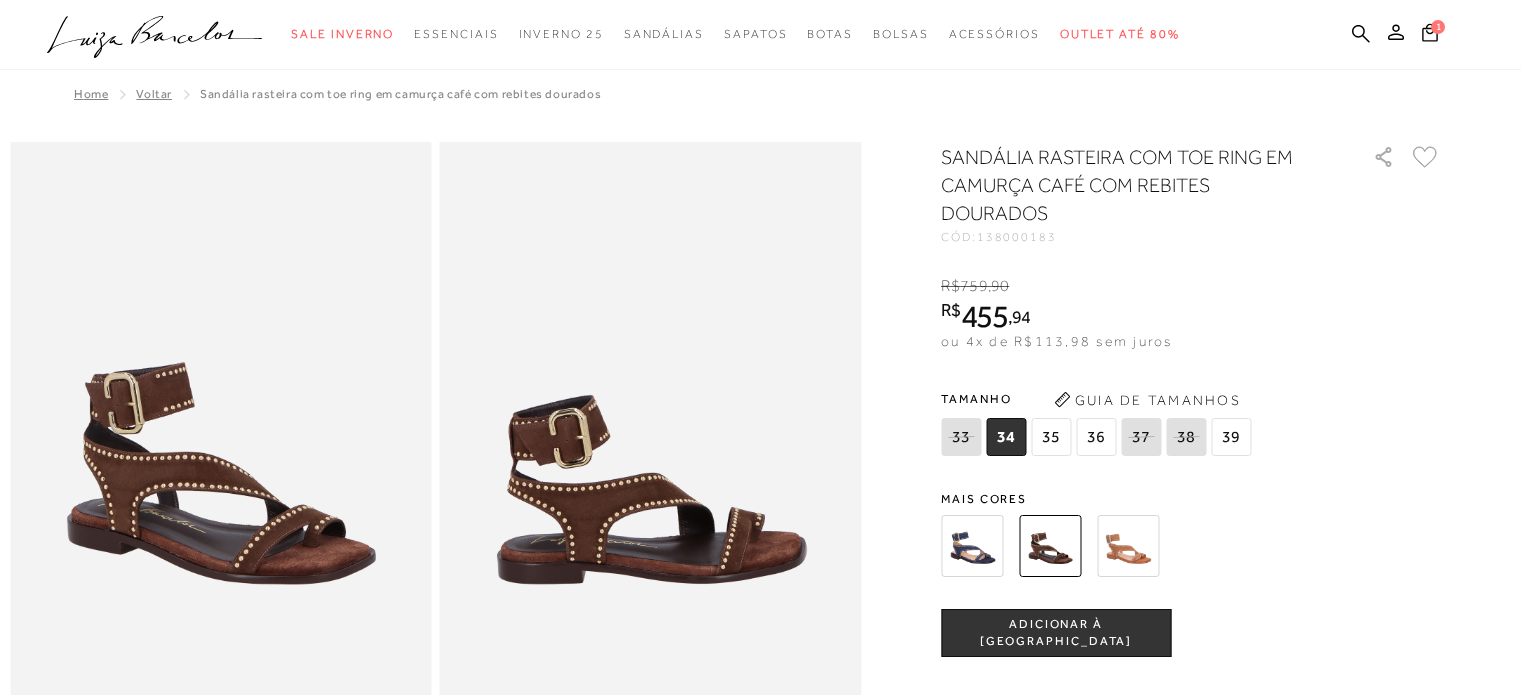 scroll, scrollTop: 0, scrollLeft: 0, axis: both 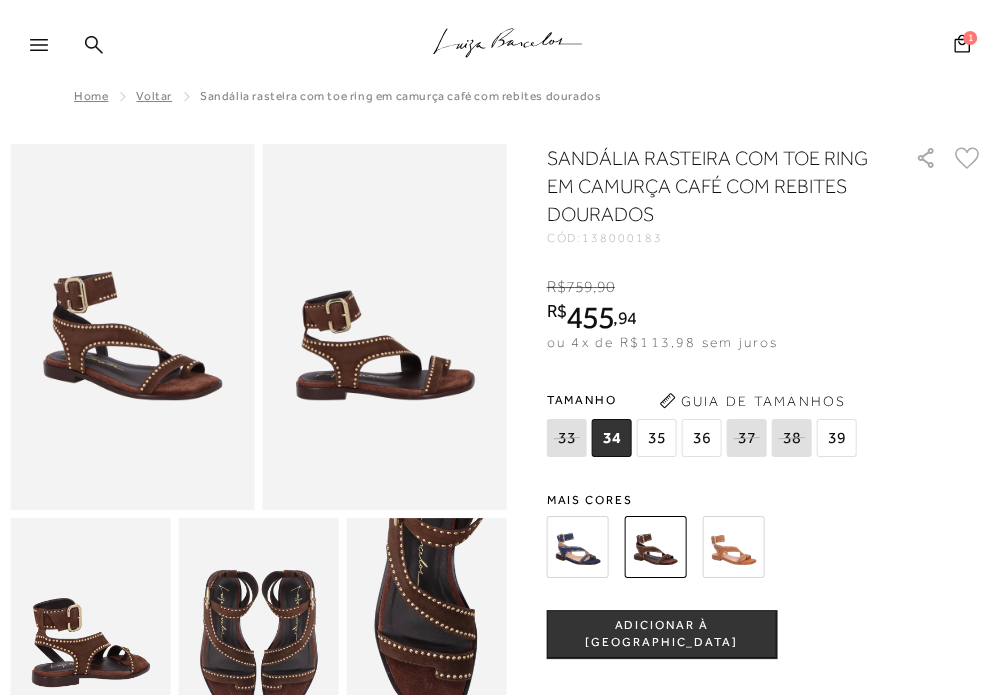 click at bounding box center (734, 547) 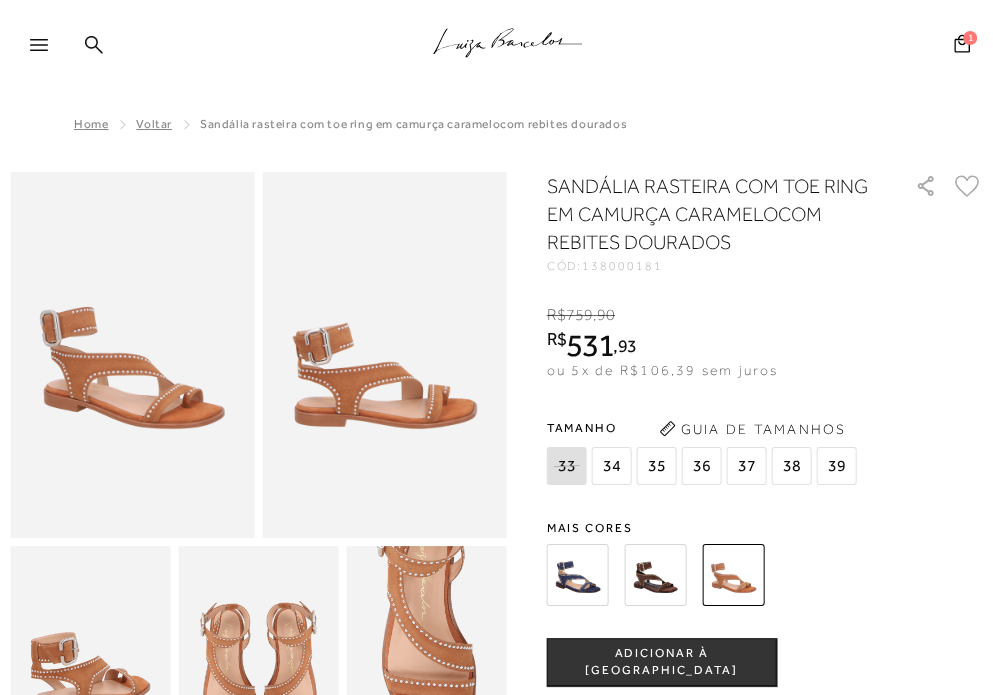 scroll, scrollTop: 0, scrollLeft: 0, axis: both 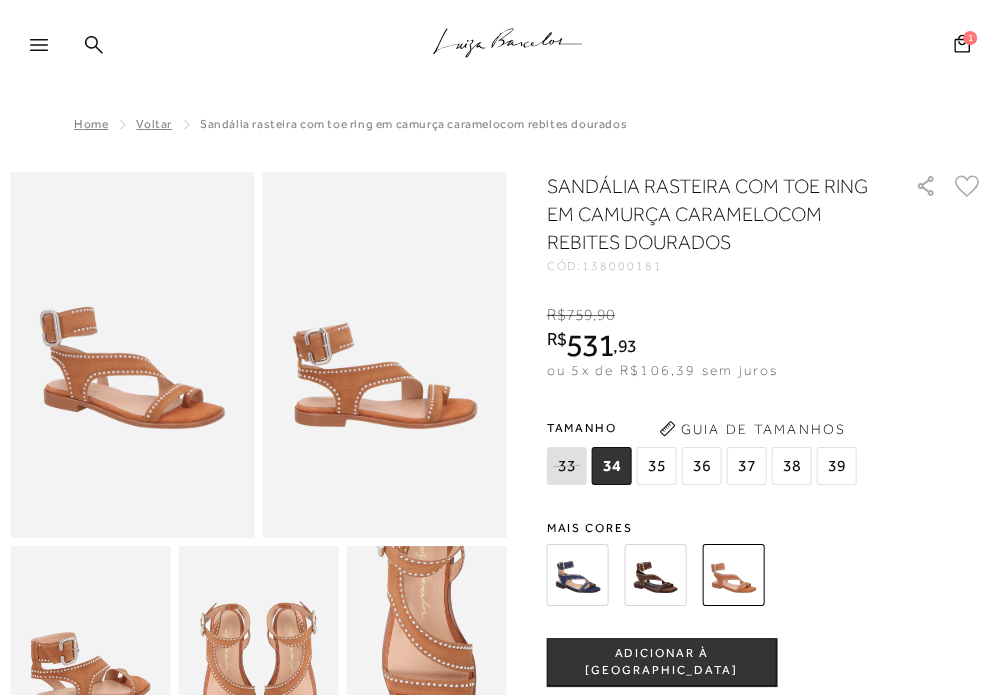 click at bounding box center [578, 575] 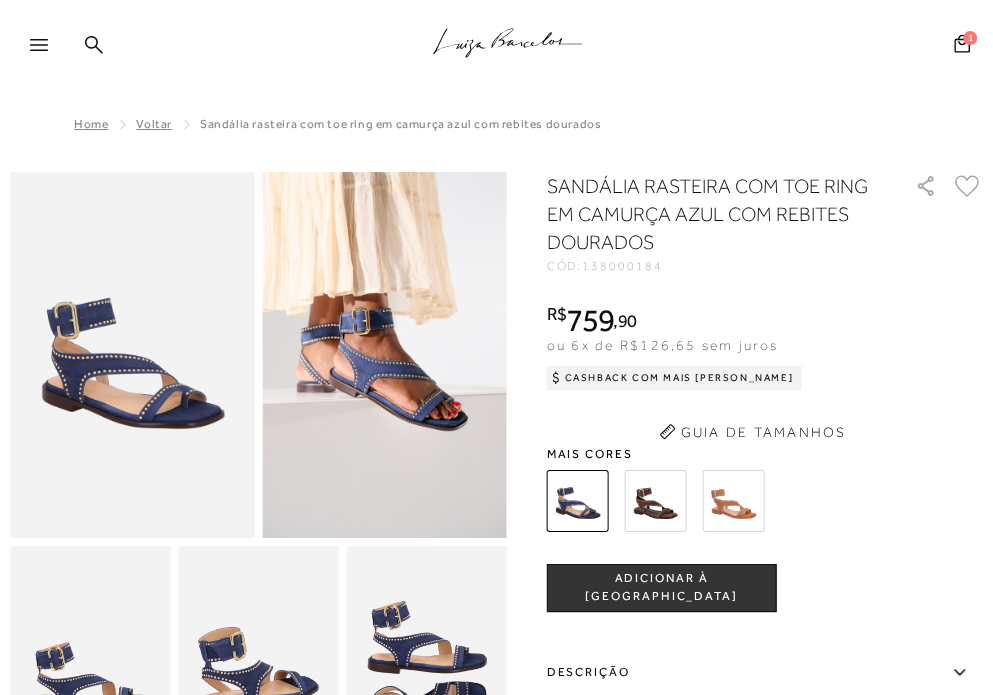 scroll, scrollTop: 0, scrollLeft: 0, axis: both 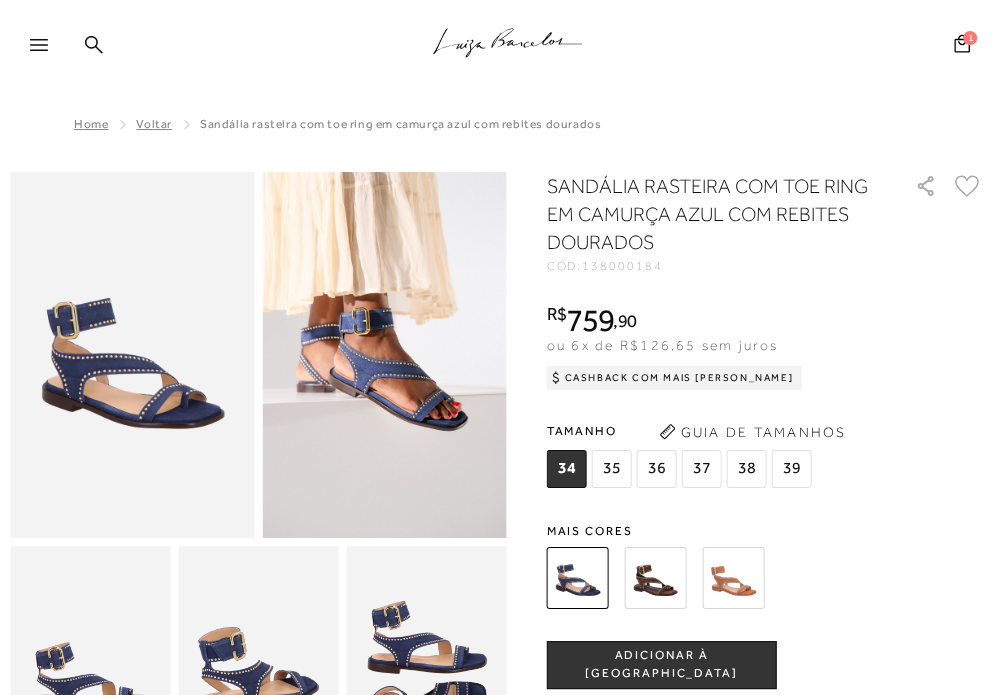 click at bounding box center (734, 578) 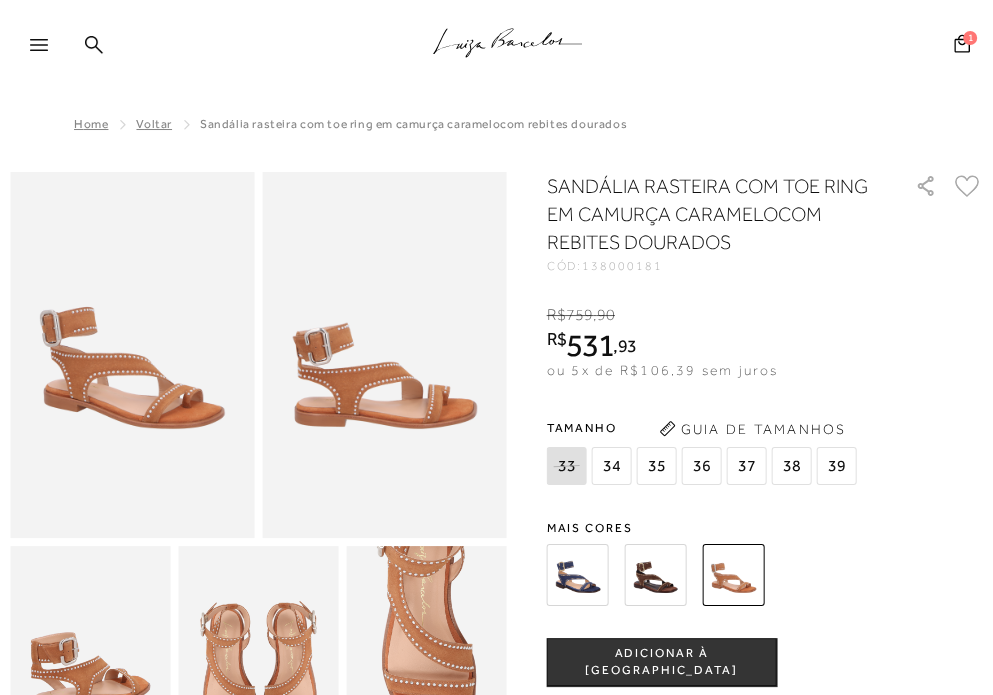 scroll, scrollTop: 0, scrollLeft: 0, axis: both 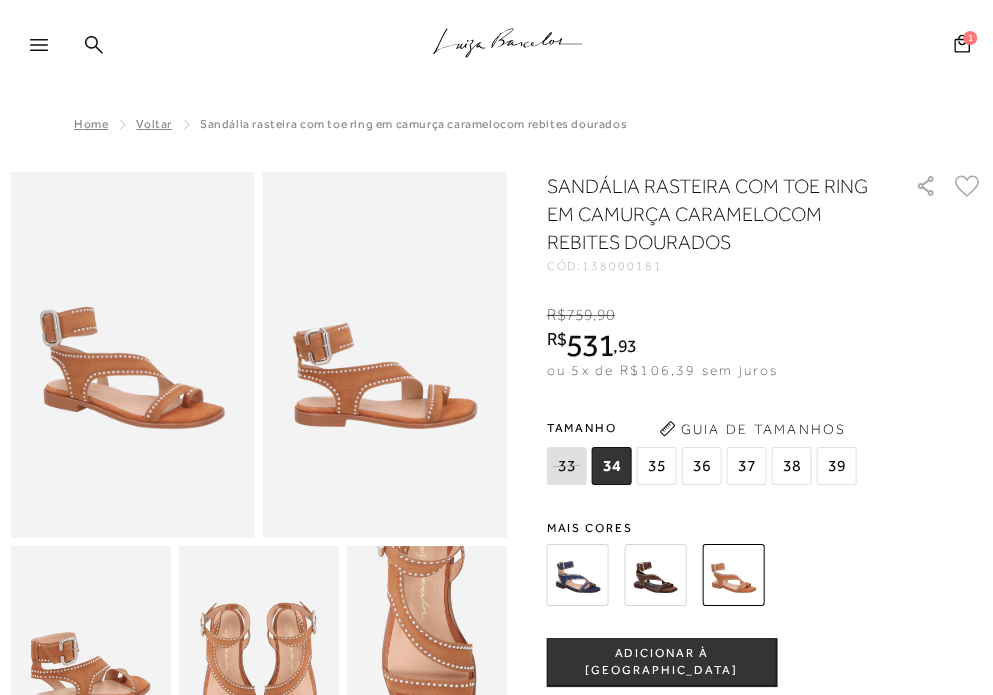click at bounding box center (656, 575) 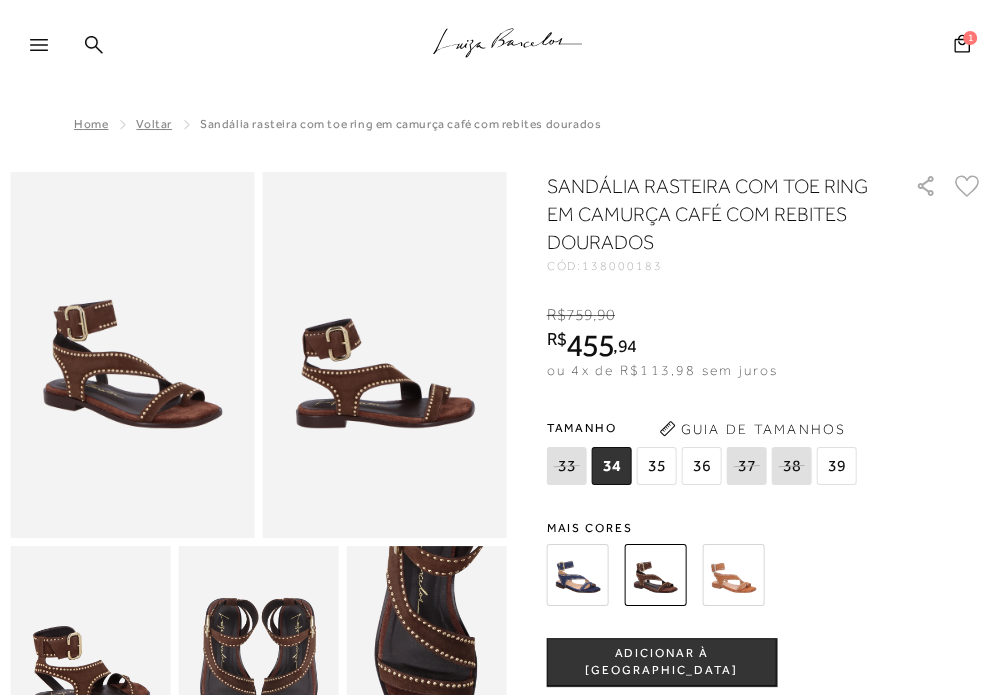 scroll, scrollTop: 0, scrollLeft: 0, axis: both 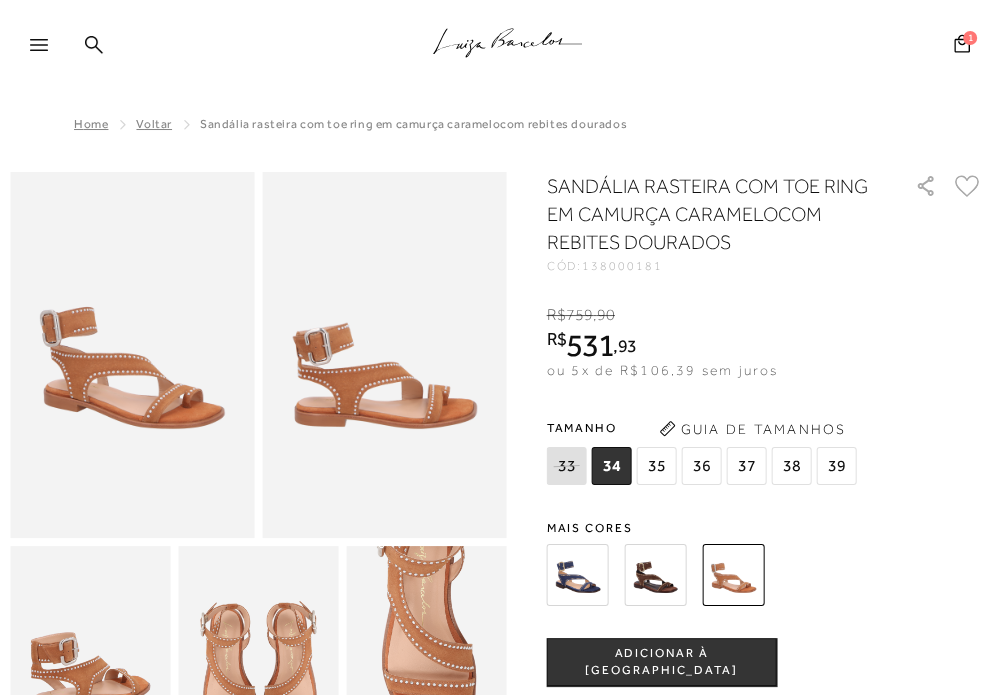 click on "38" at bounding box center [792, 466] 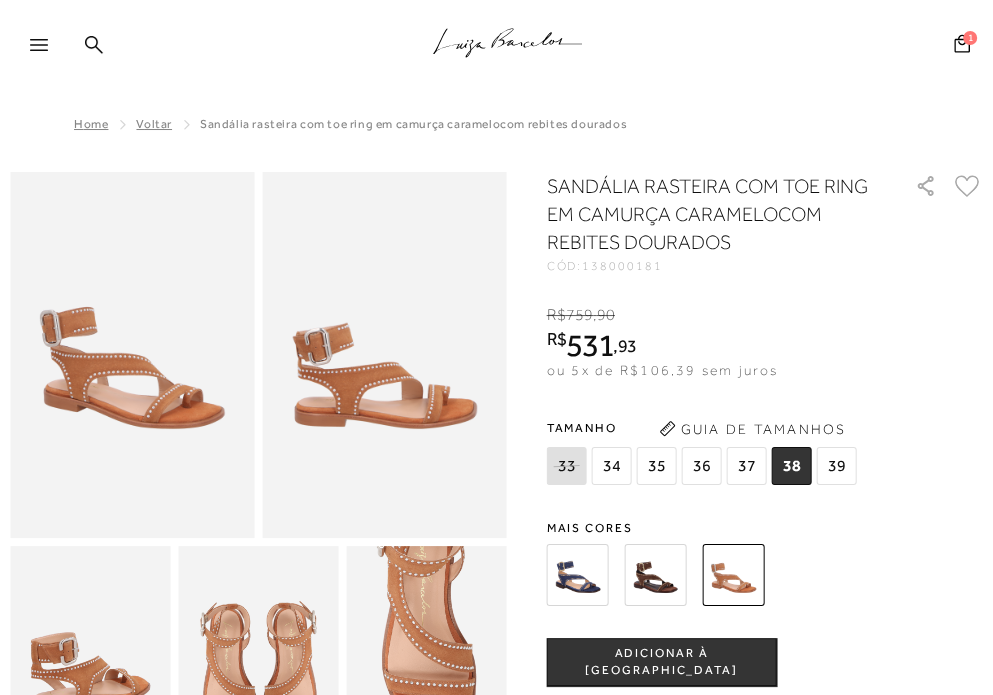 click on "ADICIONAR À SACOLA" at bounding box center (662, 662) 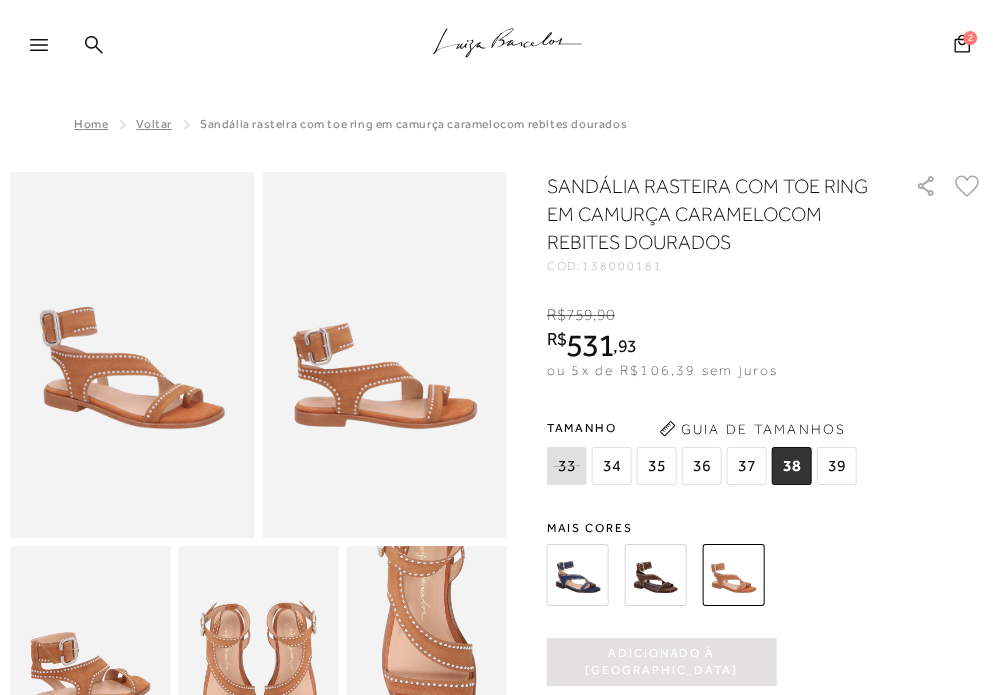 scroll, scrollTop: 0, scrollLeft: 0, axis: both 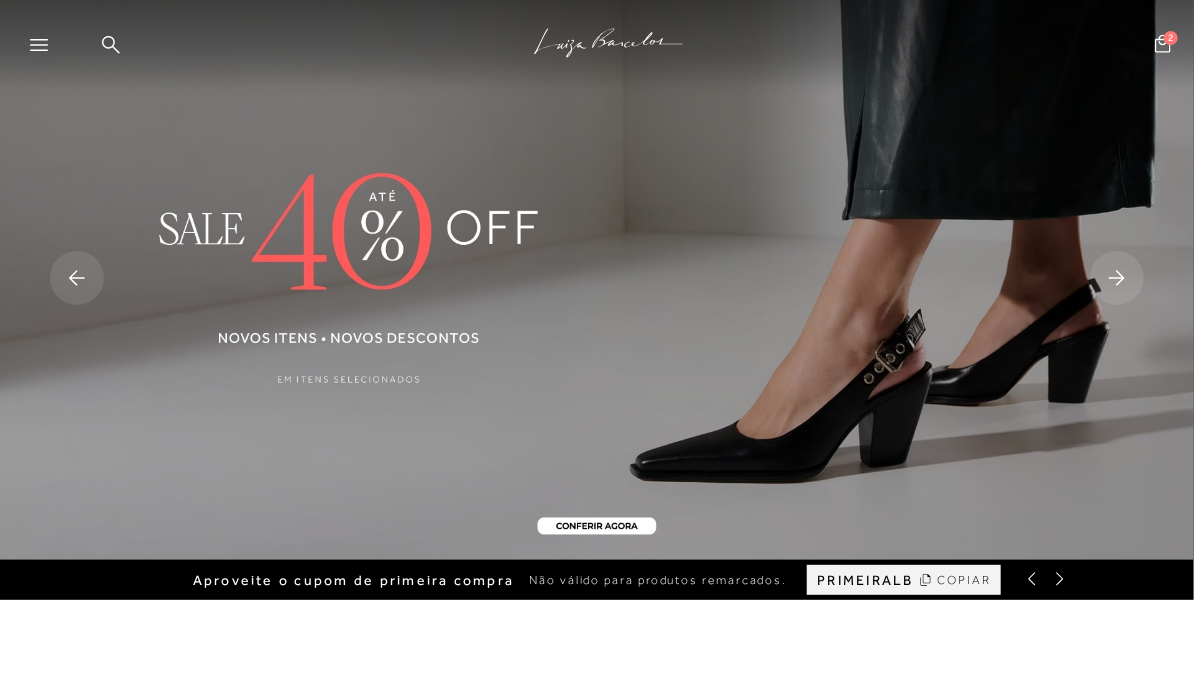 click at bounding box center [597, 280] 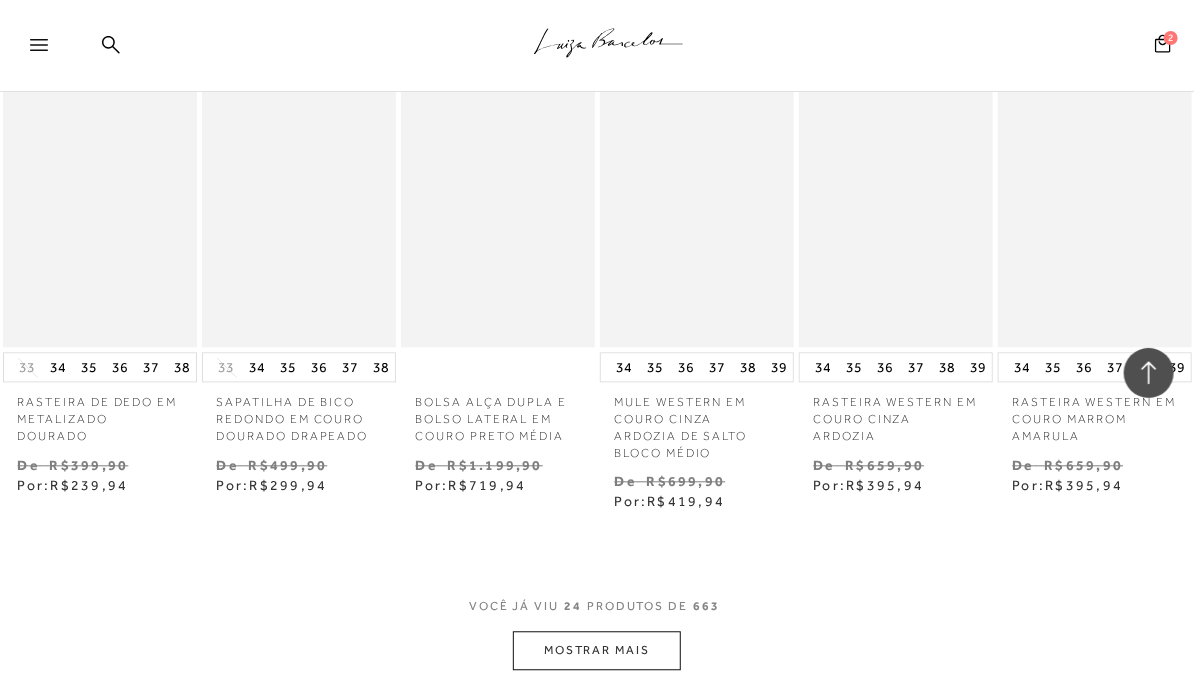 scroll, scrollTop: 1668, scrollLeft: 0, axis: vertical 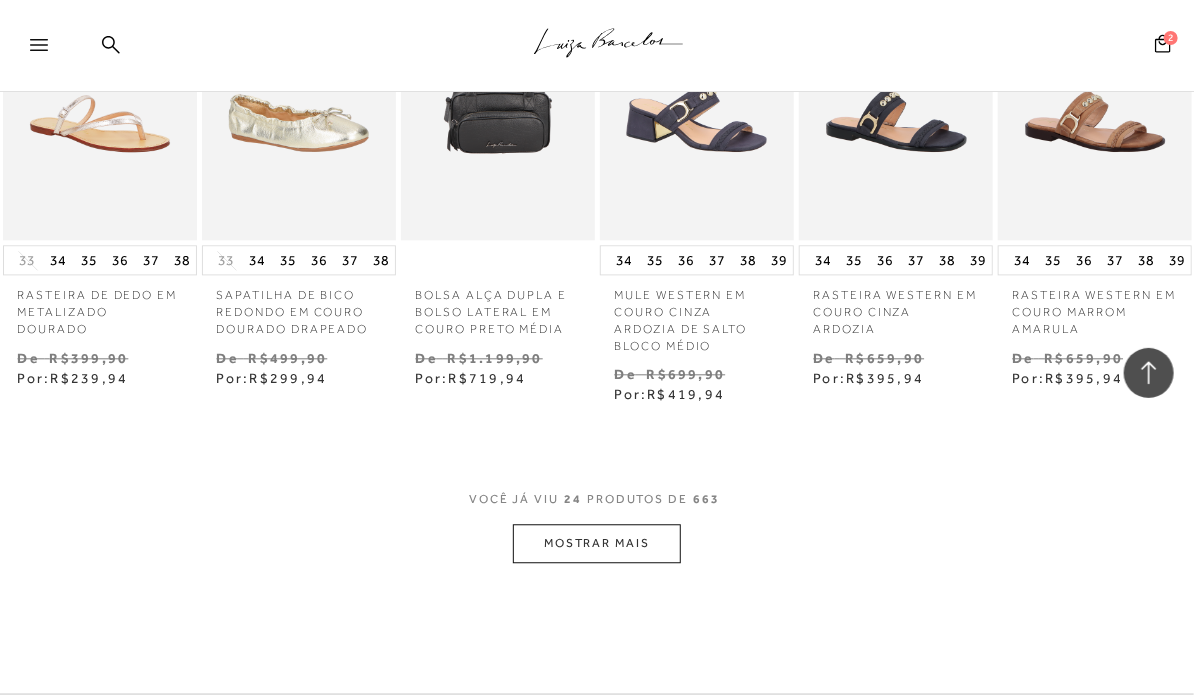 click on "MOSTRAR MAIS" at bounding box center (597, 543) 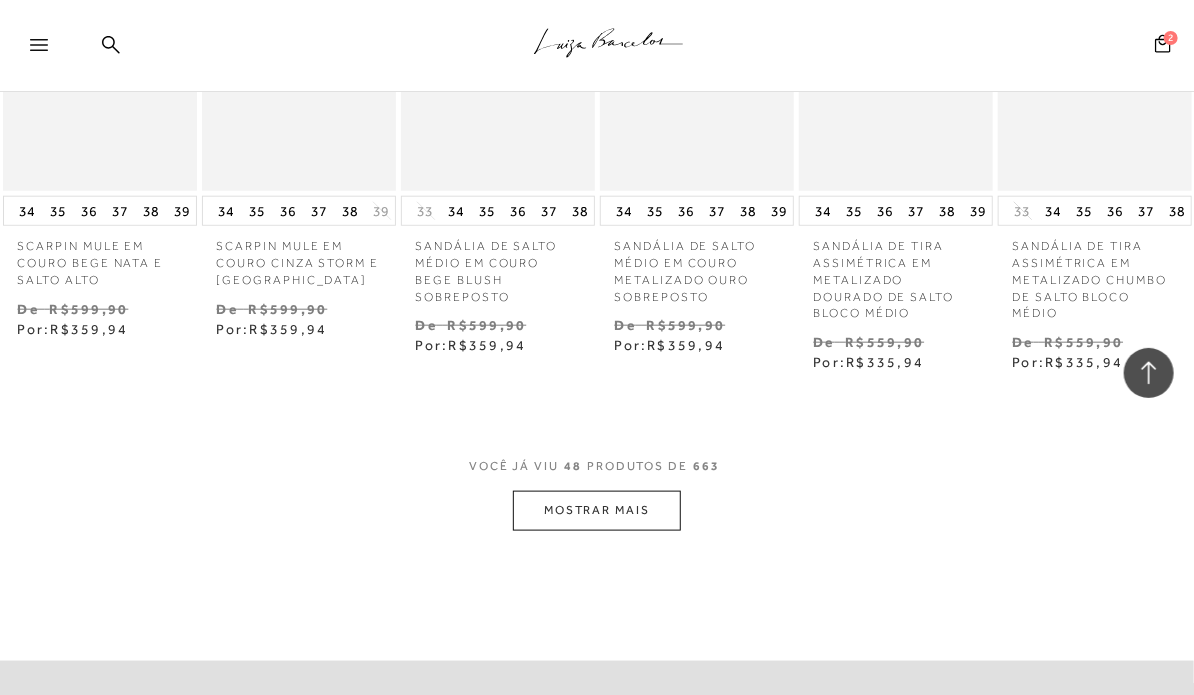 scroll, scrollTop: 3636, scrollLeft: 0, axis: vertical 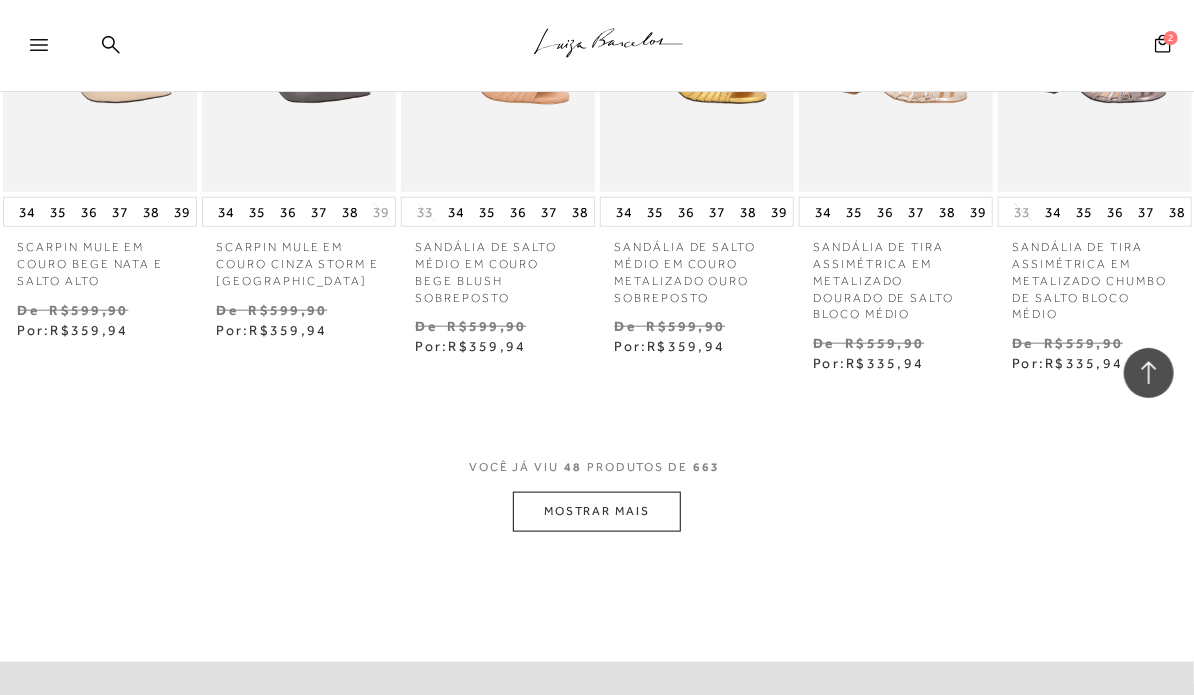 click on "MOSTRAR MAIS" at bounding box center [597, 511] 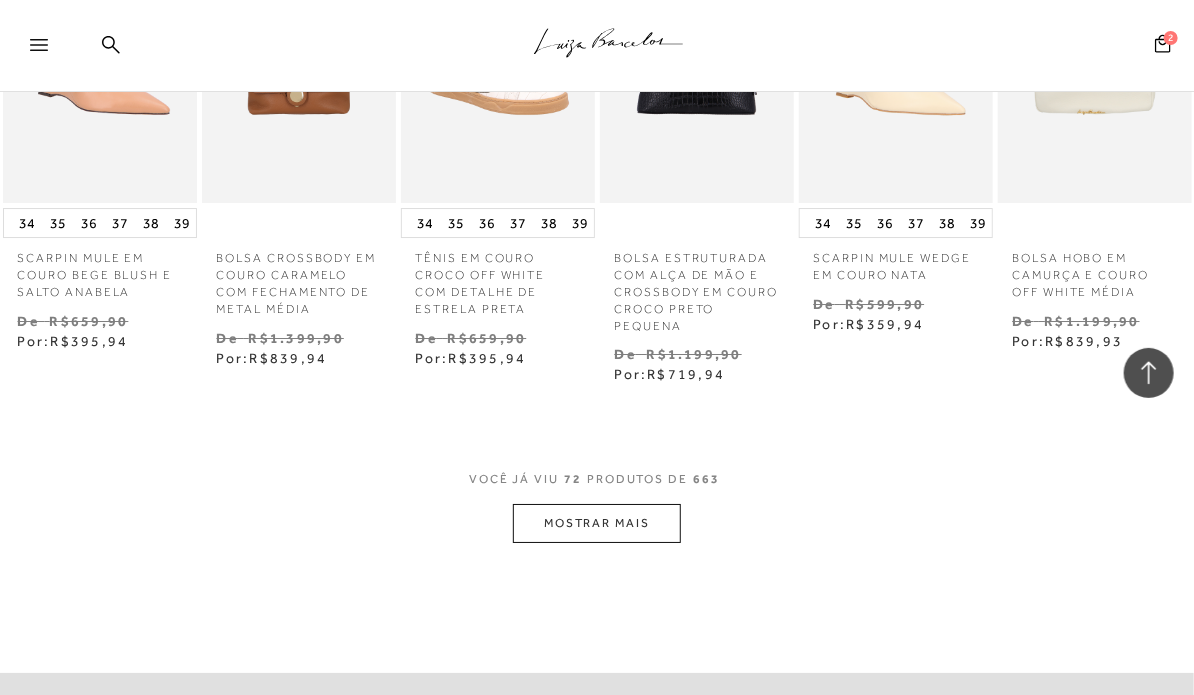 scroll, scrollTop: 5524, scrollLeft: 0, axis: vertical 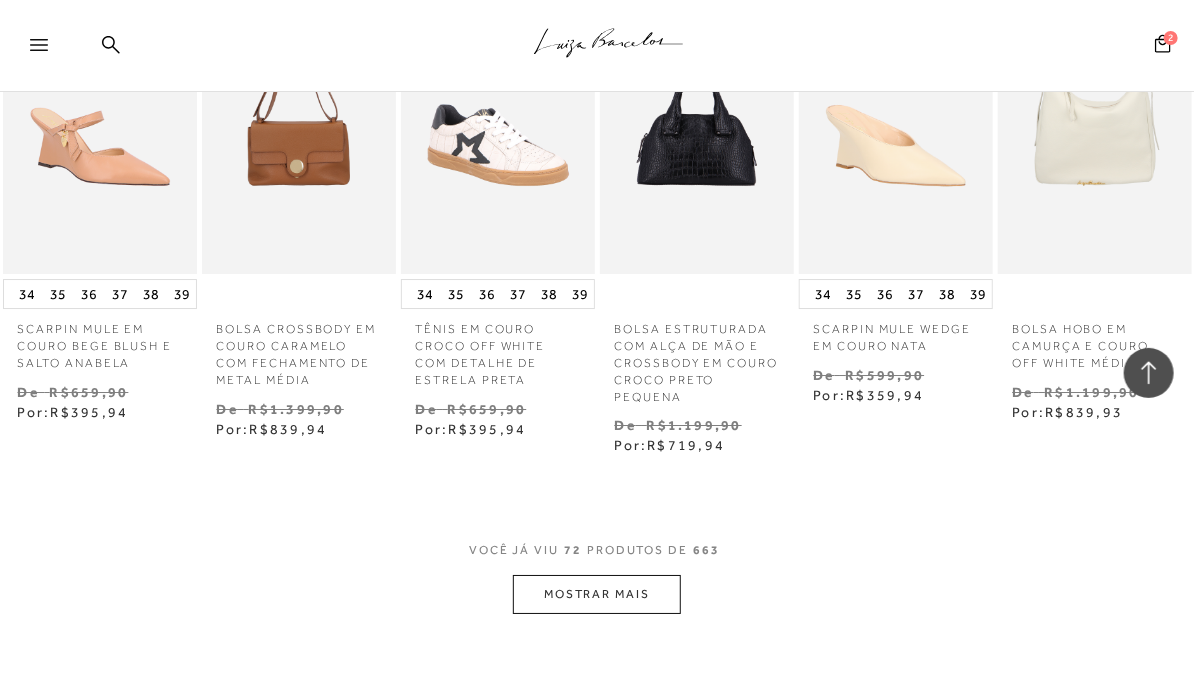 click on "MOSTRAR MAIS" at bounding box center (597, 594) 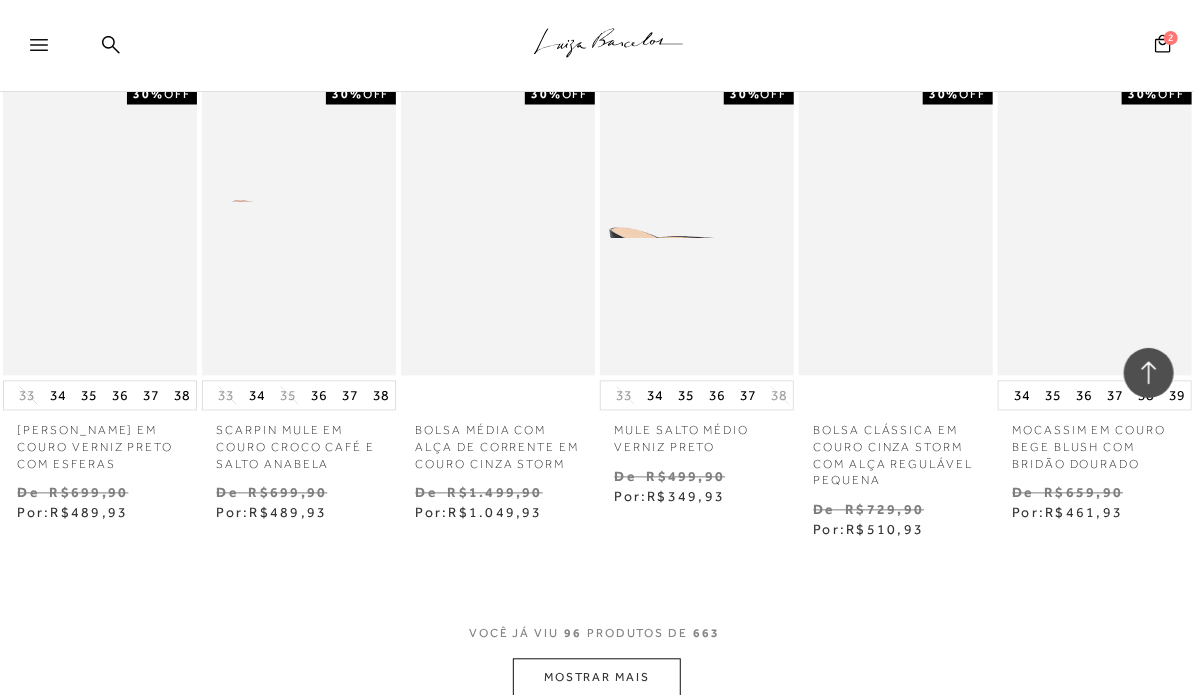 scroll, scrollTop: 7376, scrollLeft: 0, axis: vertical 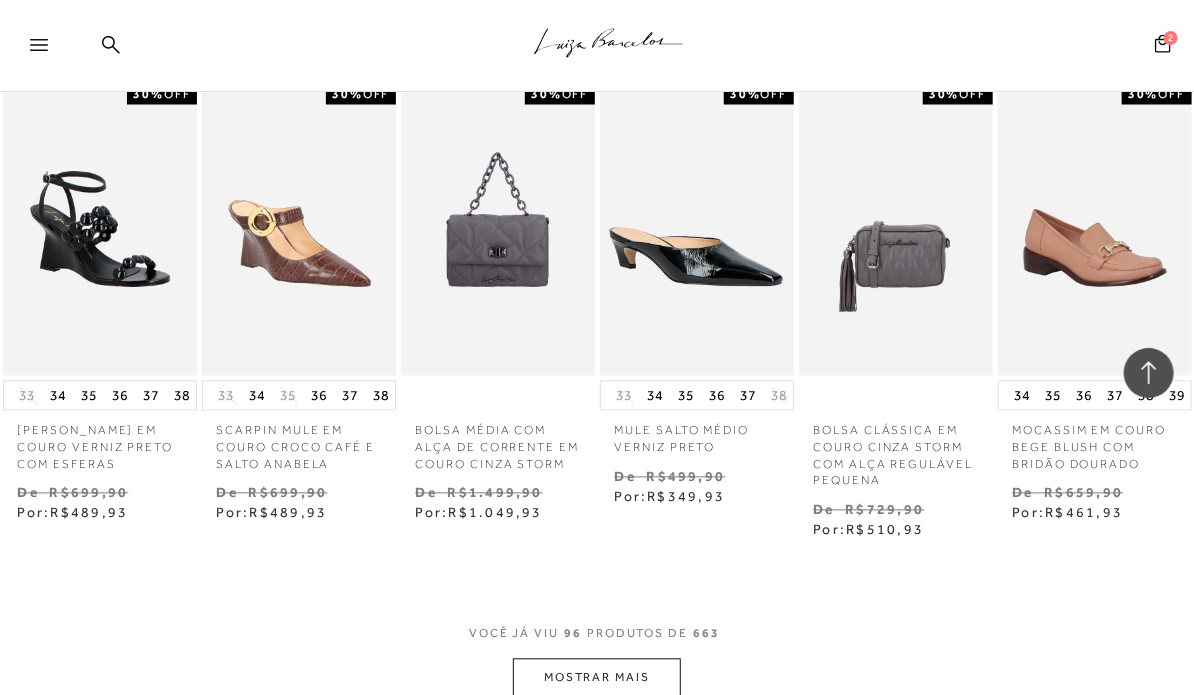 click on "MOSTRAR MAIS" at bounding box center [597, 678] 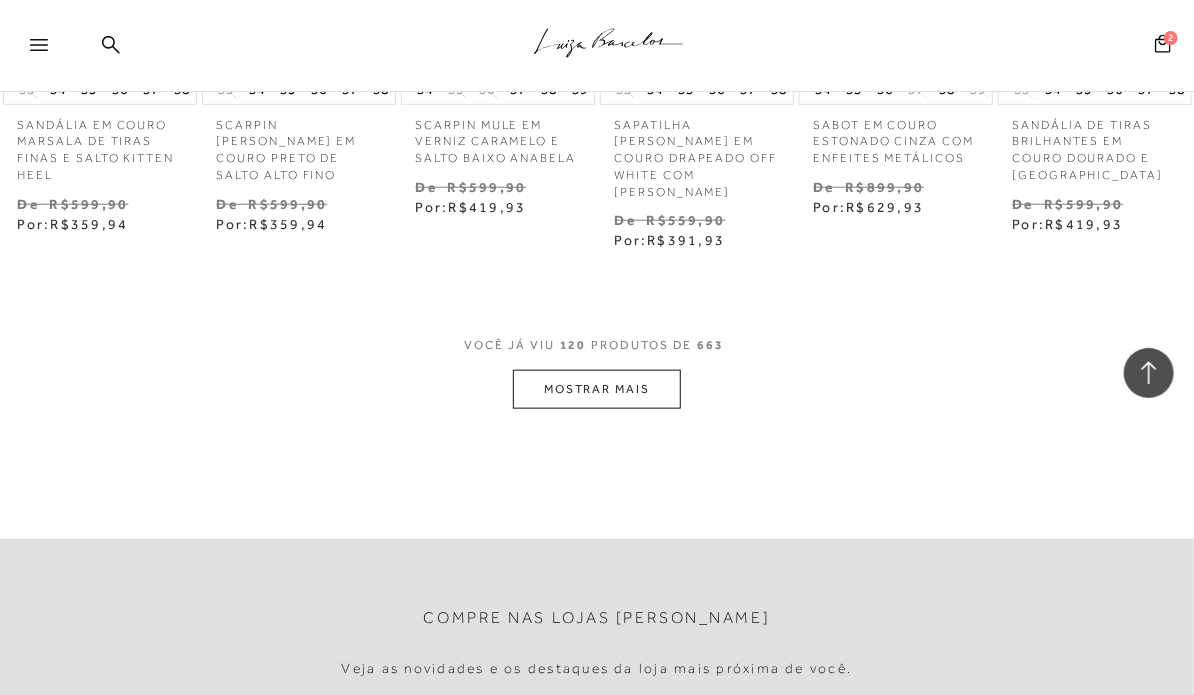 scroll, scrollTop: 9636, scrollLeft: 0, axis: vertical 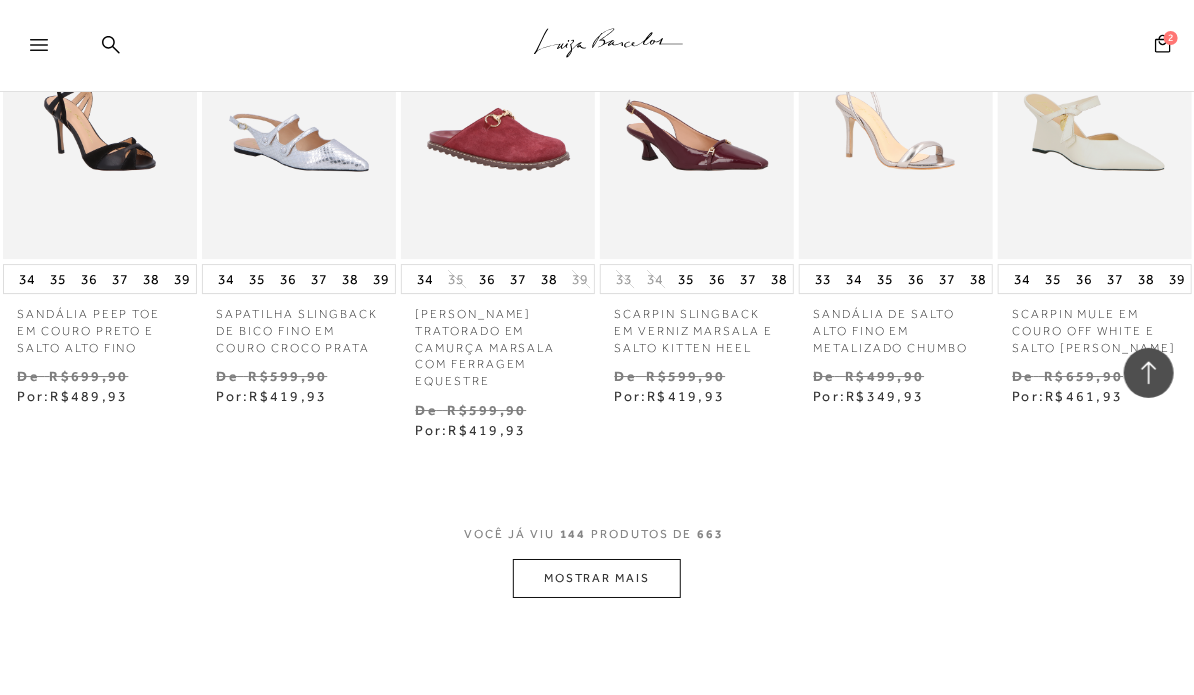 click on "MOSTRAR MAIS" at bounding box center (597, 578) 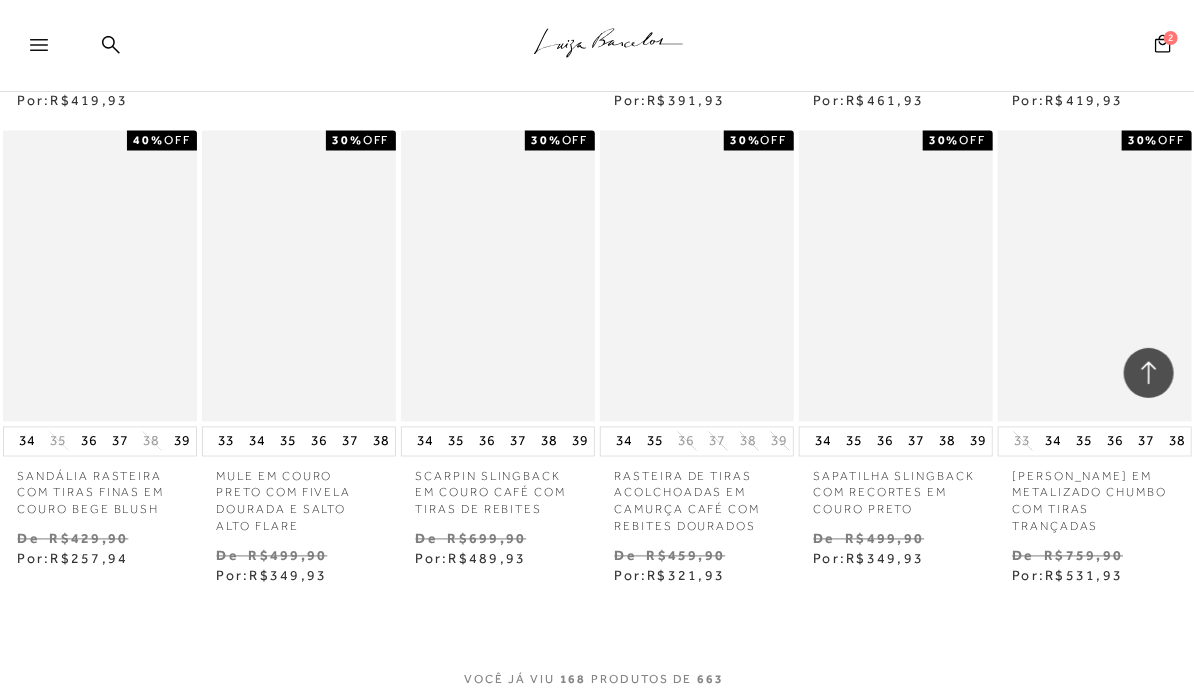 scroll, scrollTop: 13196, scrollLeft: 0, axis: vertical 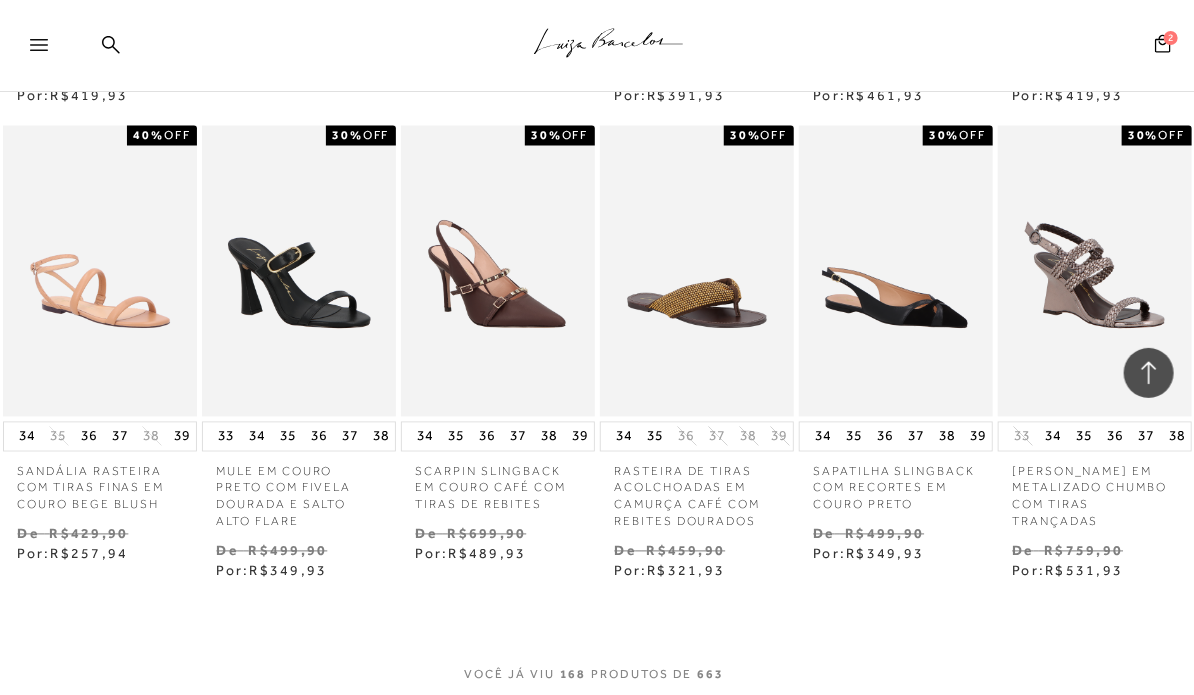 click on "MOSTRAR MAIS" at bounding box center [597, 719] 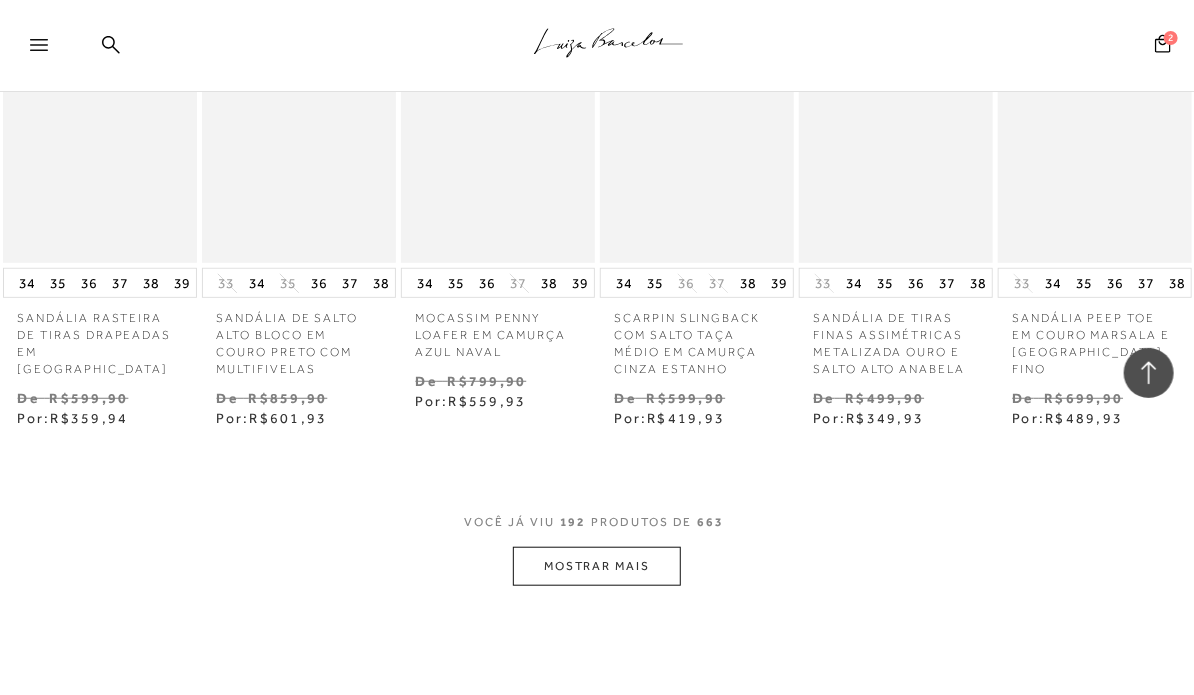 scroll, scrollTop: 15271, scrollLeft: 0, axis: vertical 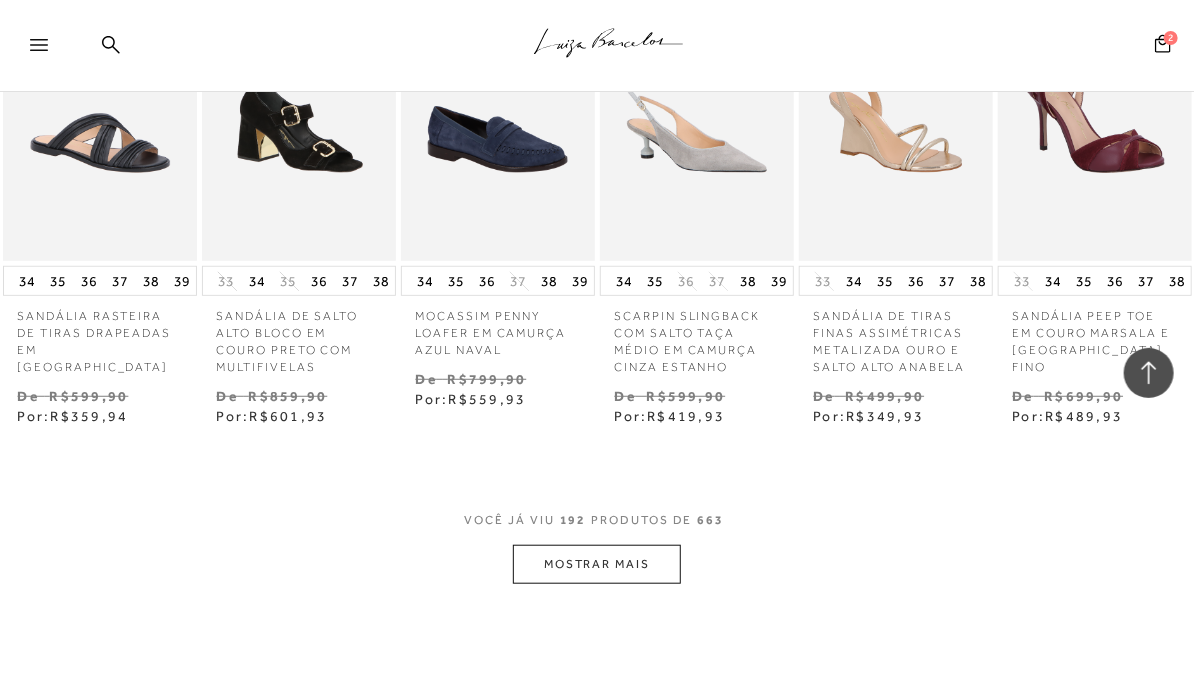 click on "MOSTRAR MAIS" at bounding box center [597, 564] 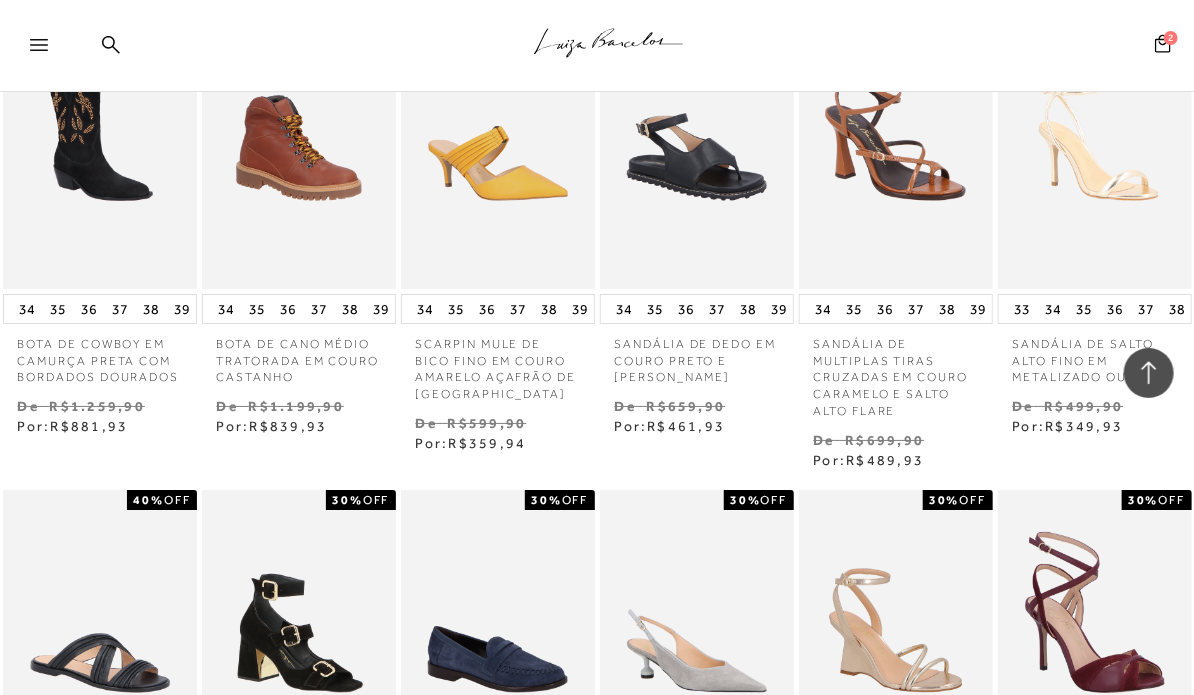 scroll, scrollTop: 14752, scrollLeft: 0, axis: vertical 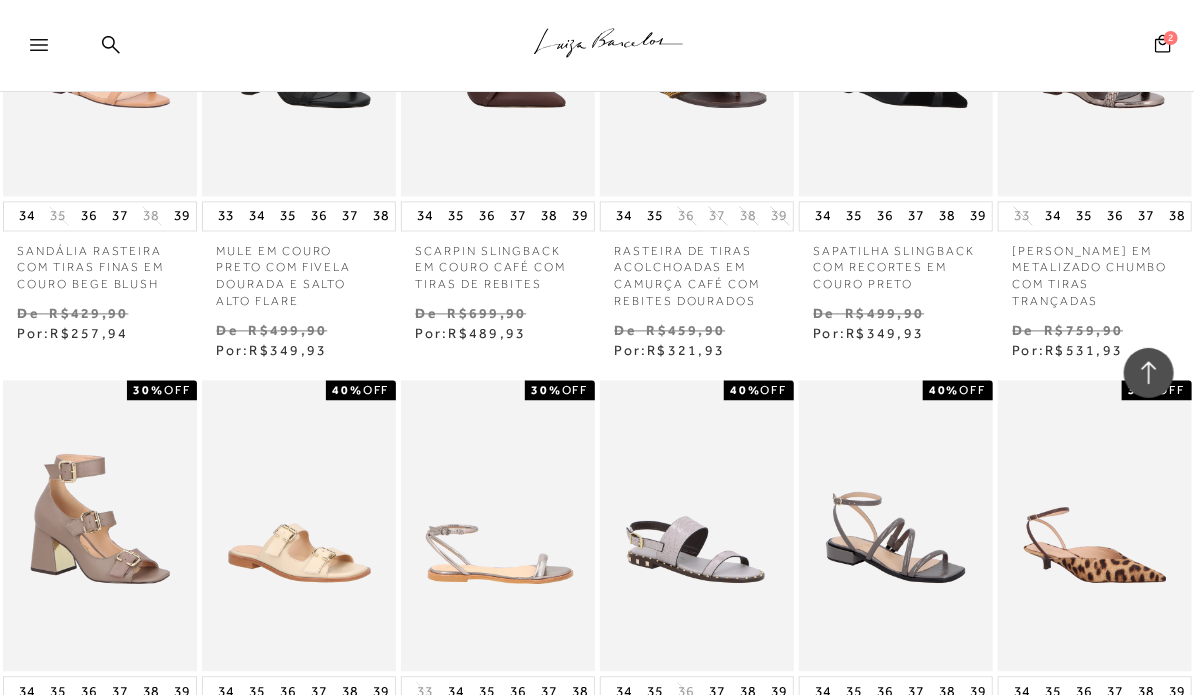 click at bounding box center [499, 526] 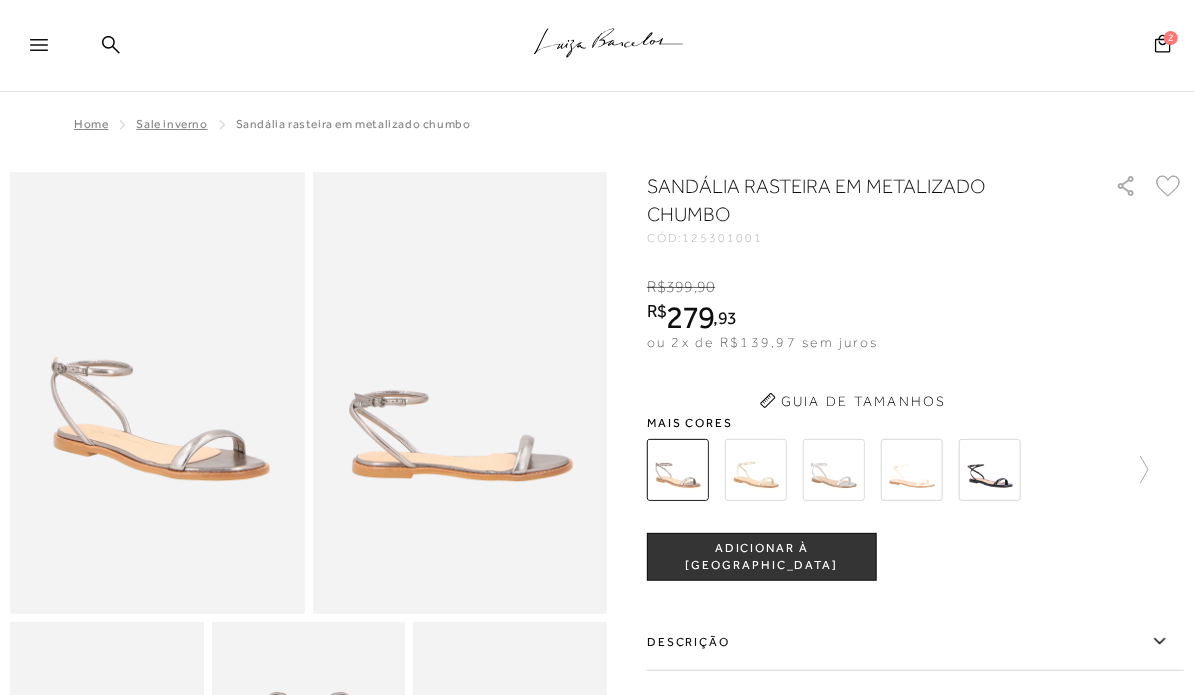 scroll, scrollTop: 0, scrollLeft: 0, axis: both 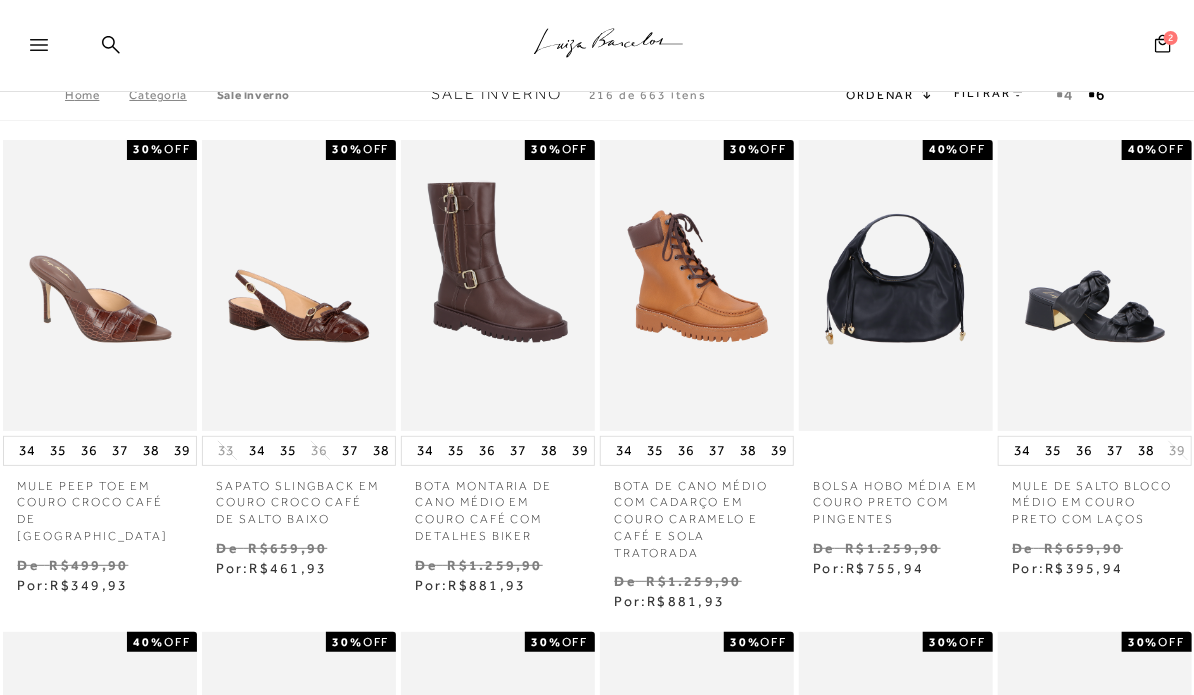 click on "Pesquisar" at bounding box center [1053, 46] 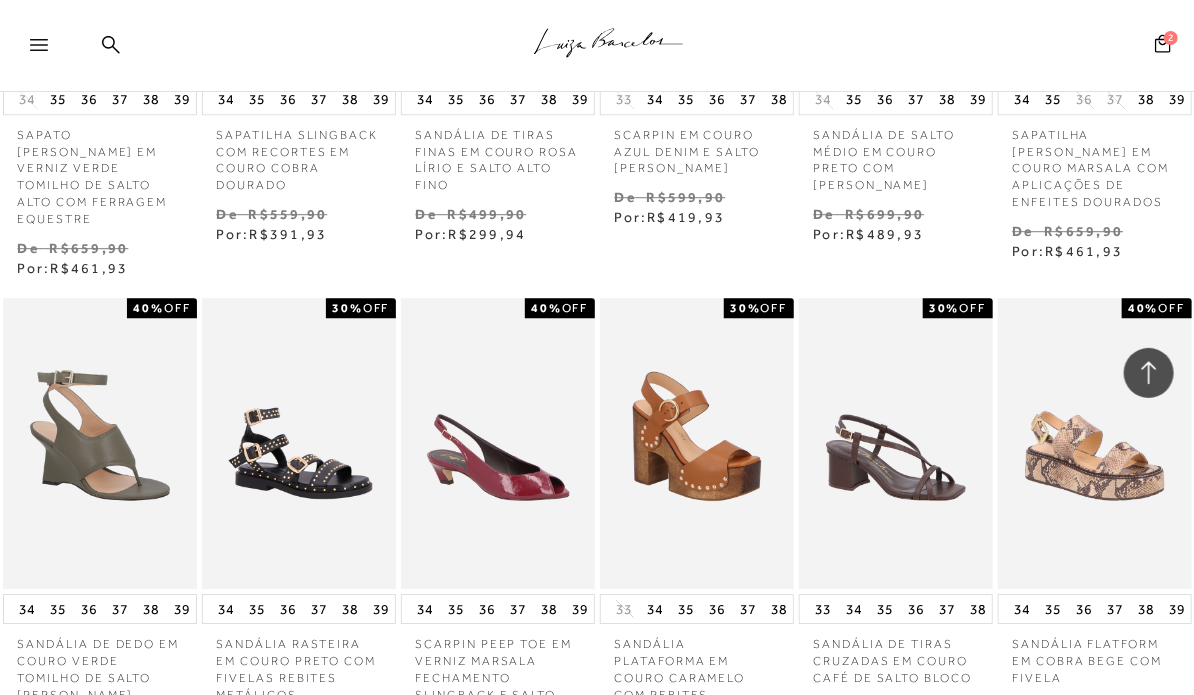 scroll, scrollTop: 8179, scrollLeft: 0, axis: vertical 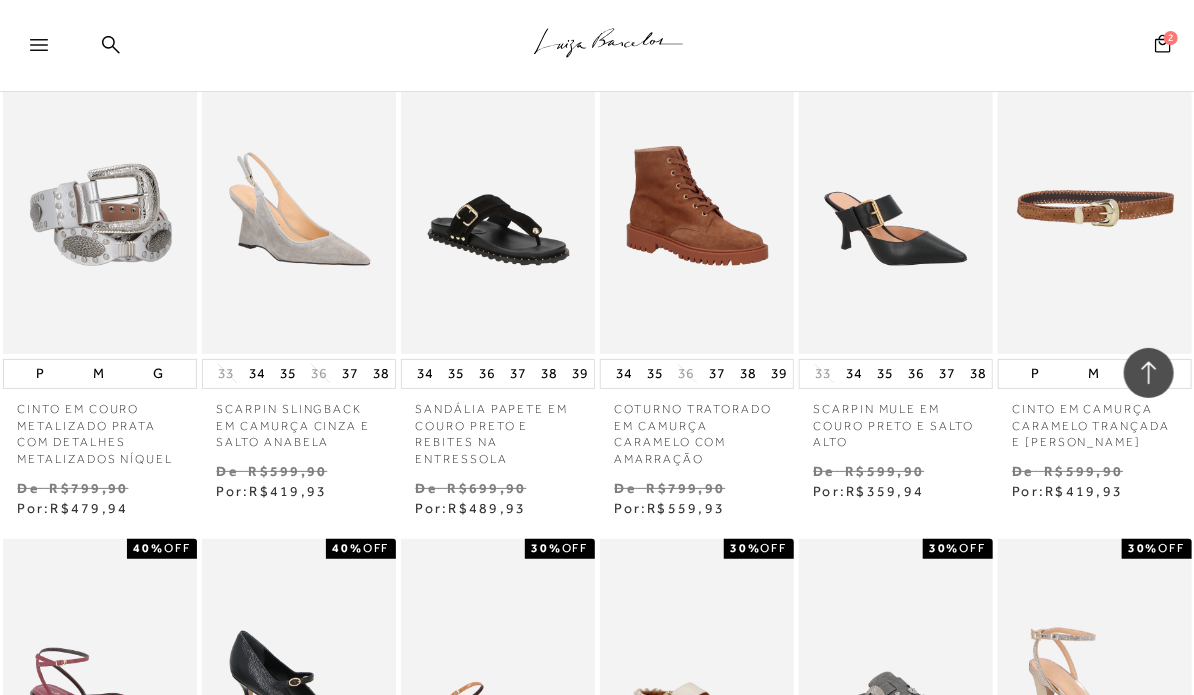 click at bounding box center [1096, 208] 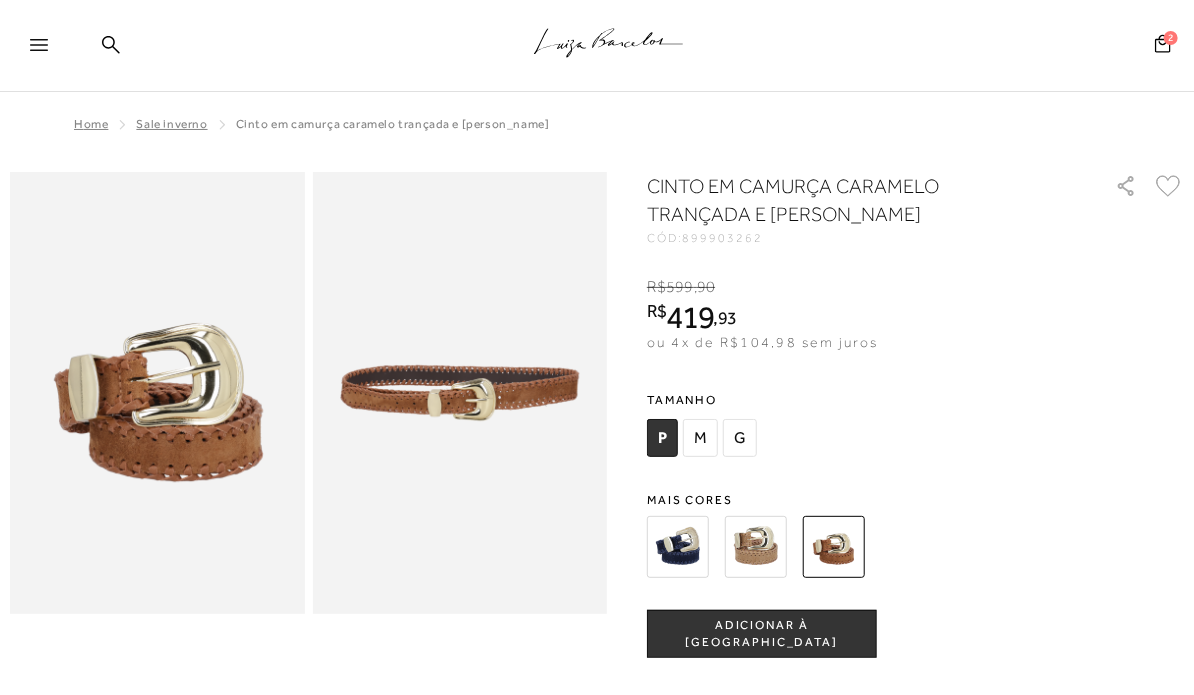 scroll, scrollTop: 0, scrollLeft: 0, axis: both 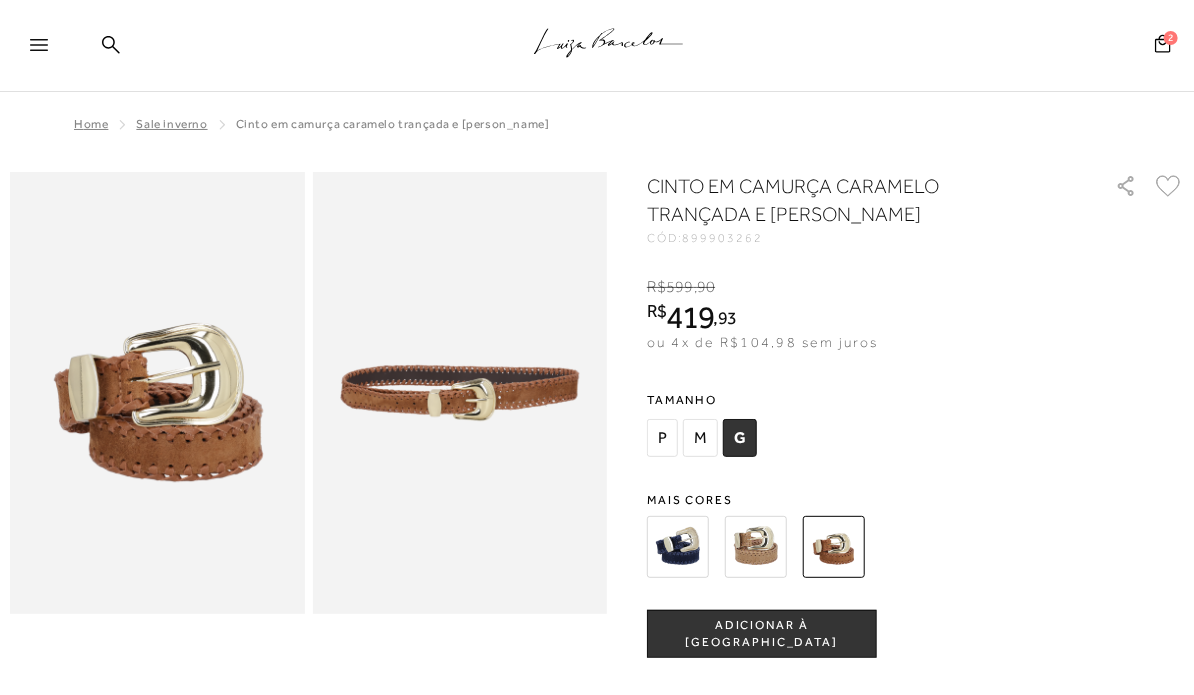 click on "ADICIONAR À [GEOGRAPHIC_DATA]" at bounding box center [762, 634] 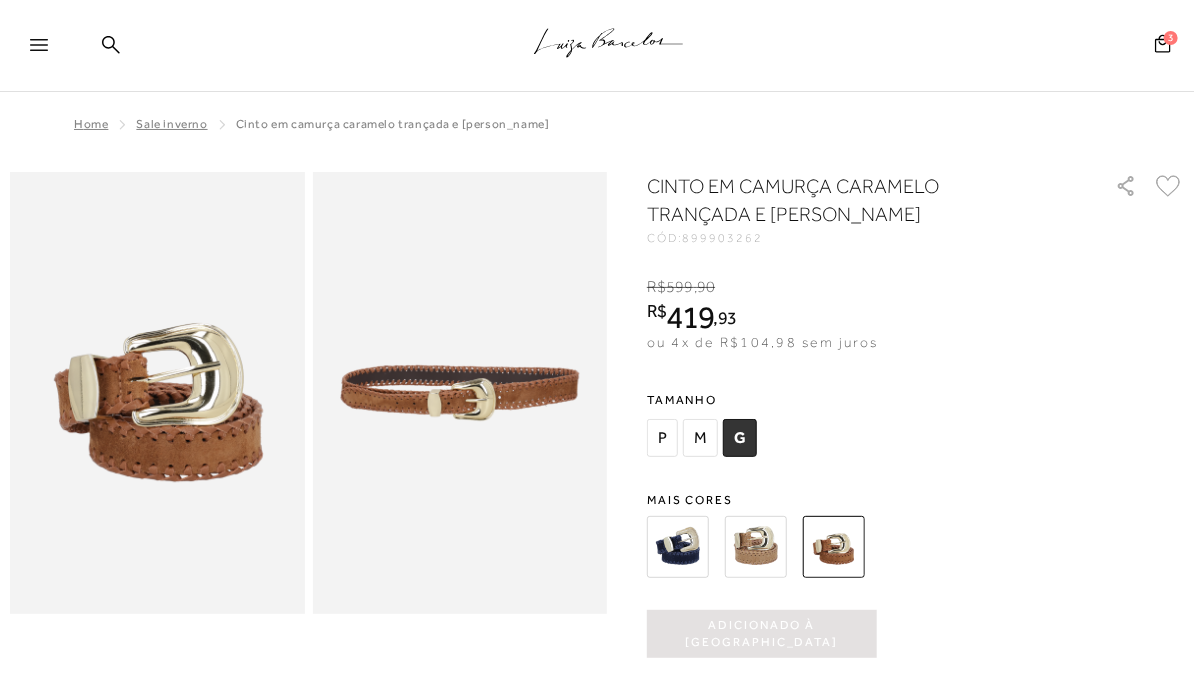 scroll, scrollTop: 0, scrollLeft: 0, axis: both 